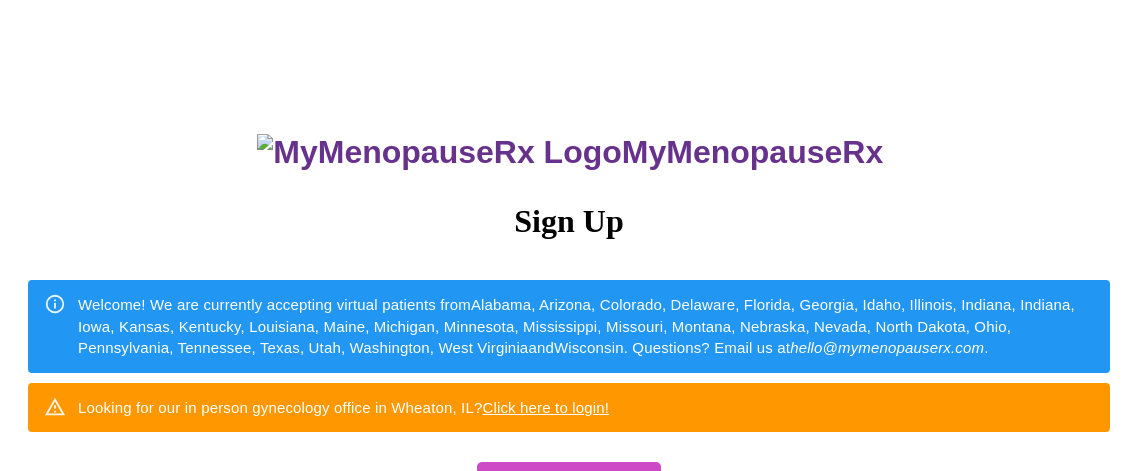 scroll, scrollTop: 0, scrollLeft: 0, axis: both 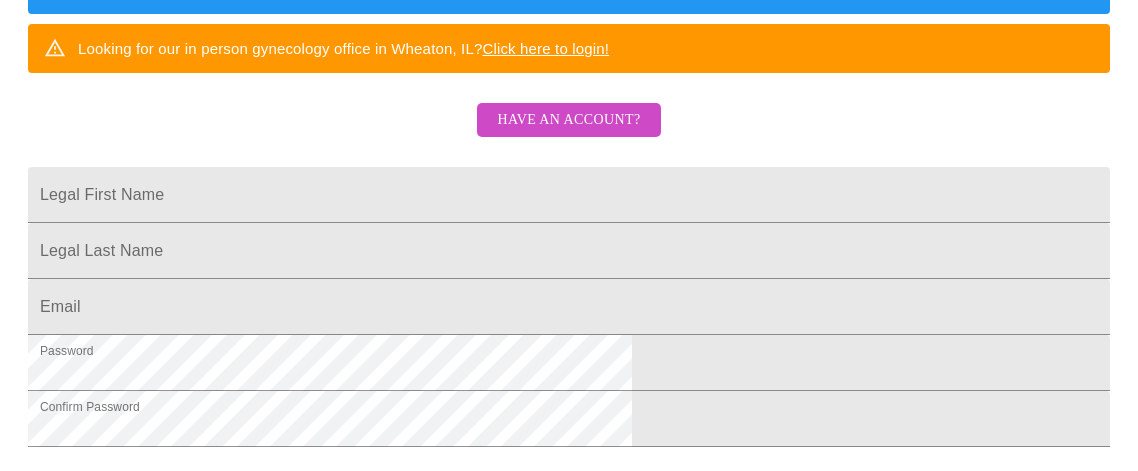 click on "Have an account?" at bounding box center [568, 120] 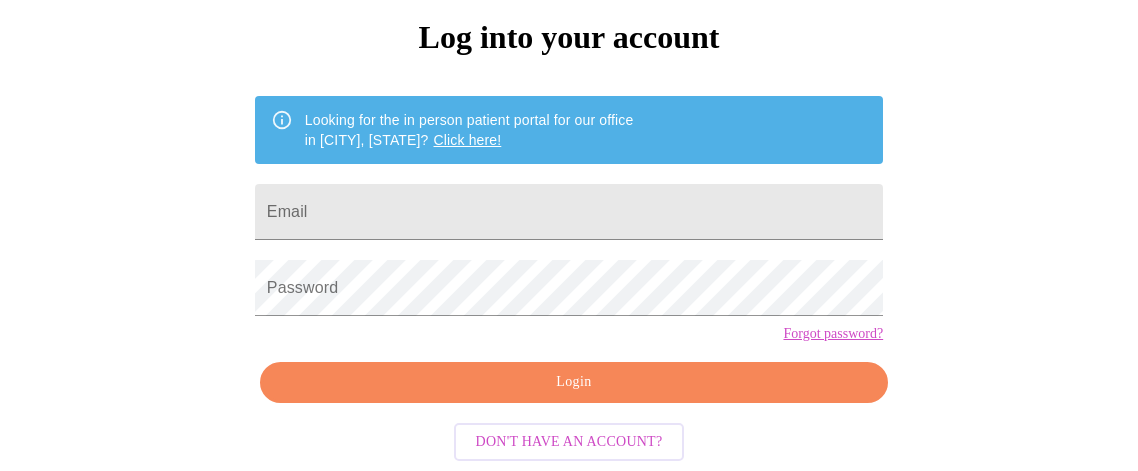 scroll, scrollTop: 218, scrollLeft: 0, axis: vertical 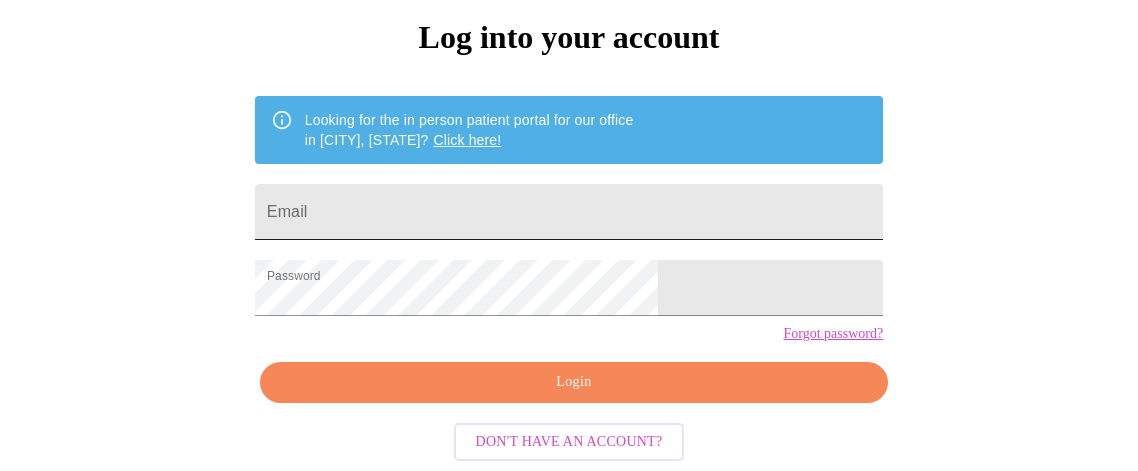 click on "Email" at bounding box center (569, 212) 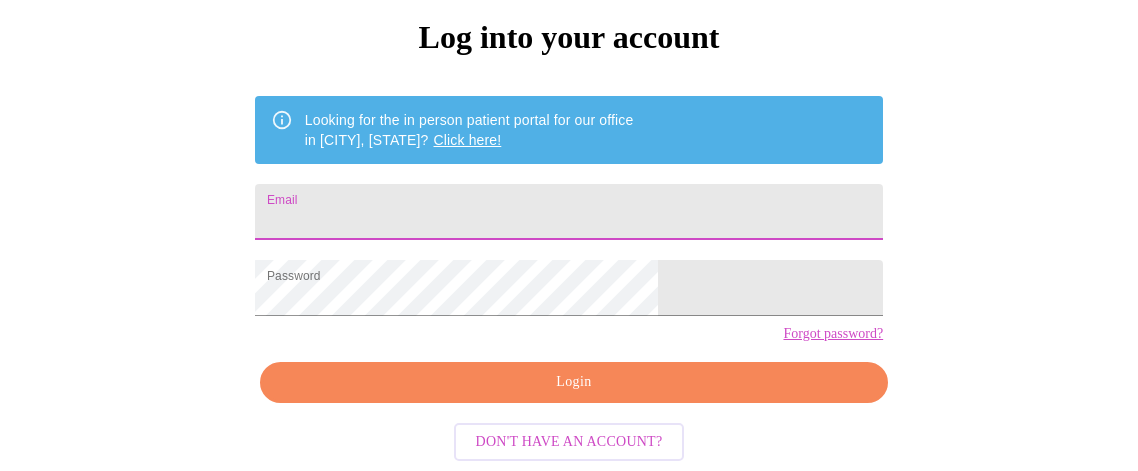 type on "[FIRST][LAST]@[DOMAIN].com" 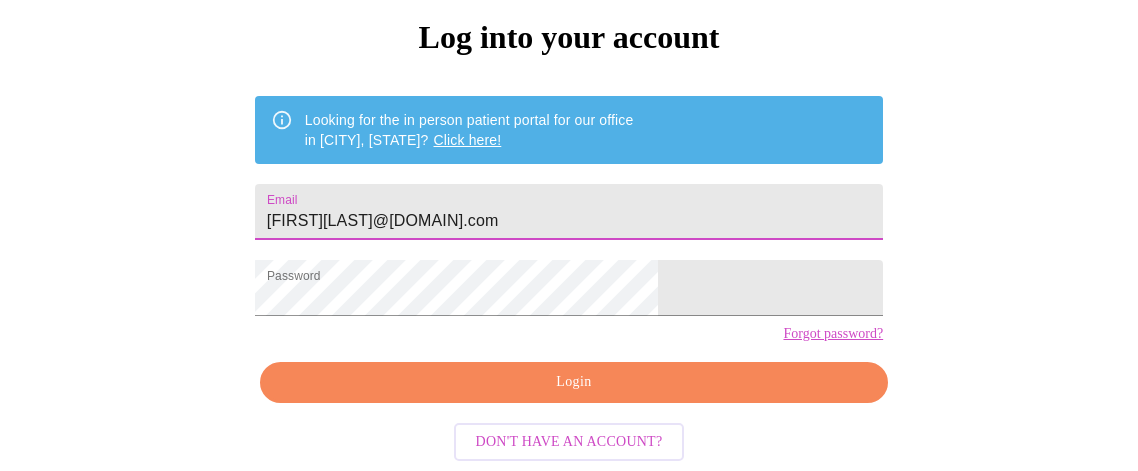 click on "Login" at bounding box center (574, 382) 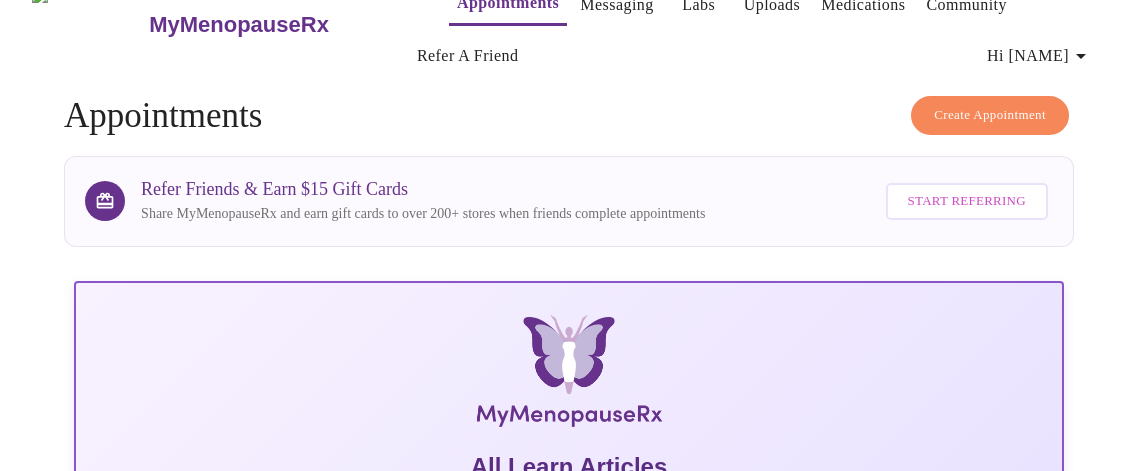 scroll, scrollTop: 0, scrollLeft: 0, axis: both 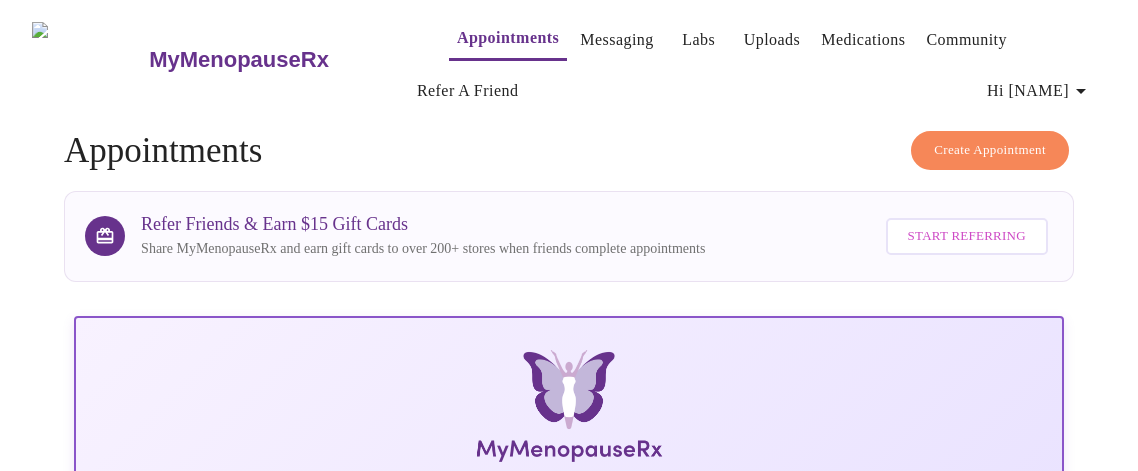 click on "Messaging" at bounding box center (616, 40) 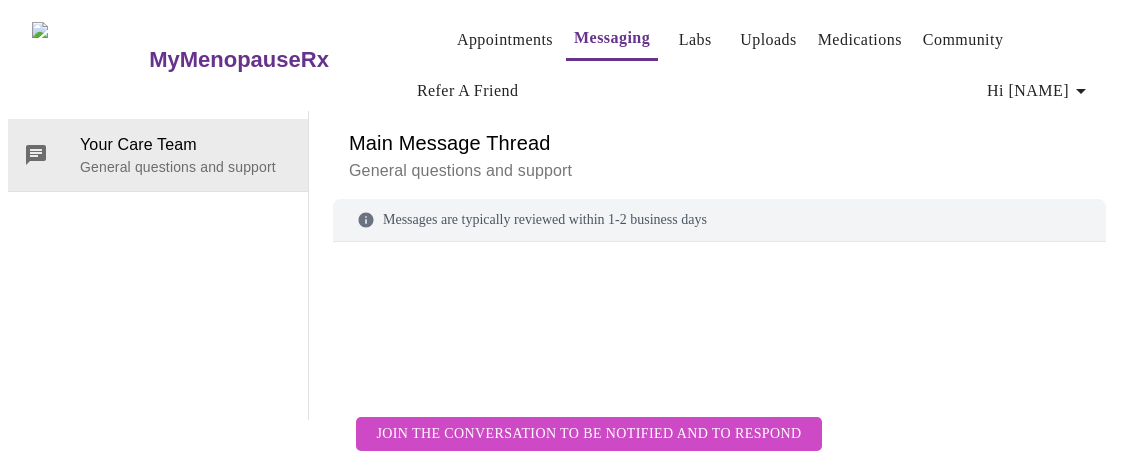 scroll, scrollTop: 102, scrollLeft: 0, axis: vertical 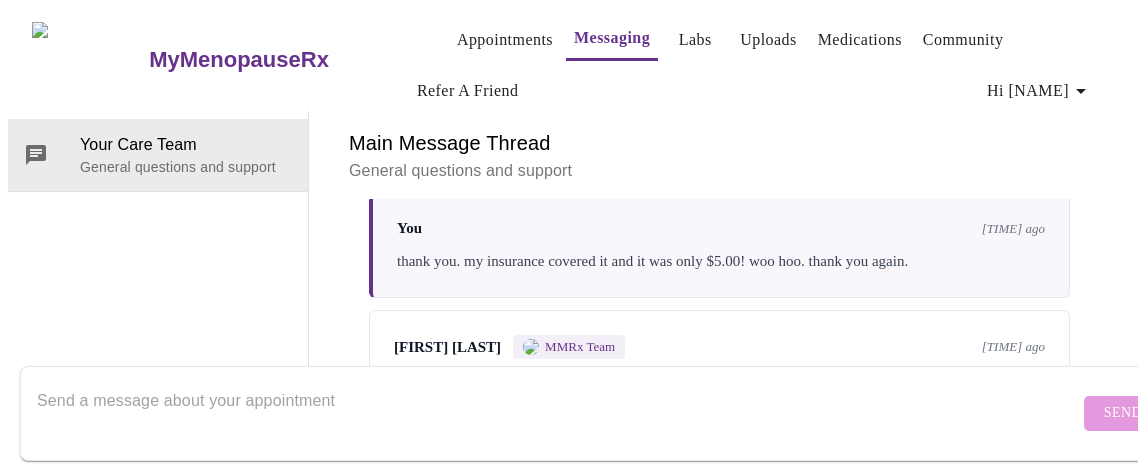 click at bounding box center (558, 413) 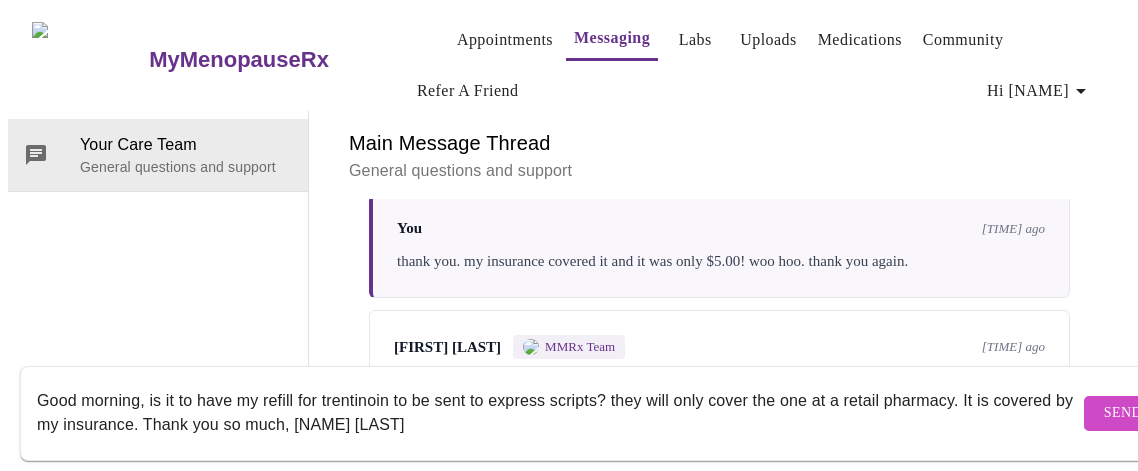 type on "Good morning, is it to have my refill for trentinoin to be sent to express scripts? they will only cover the one at a retail pharmacy. It is covered by my insurance. Thank you so much, [NAME] [LAST]" 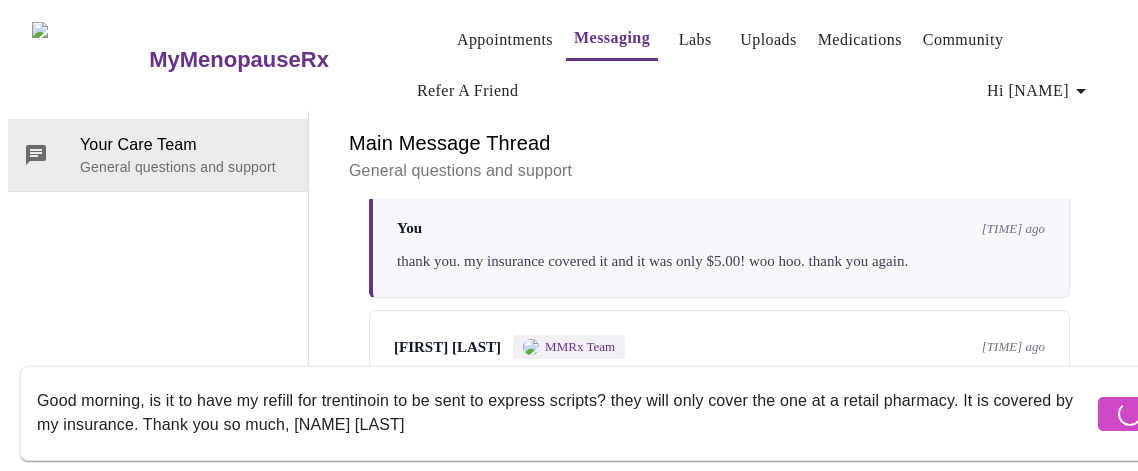 type 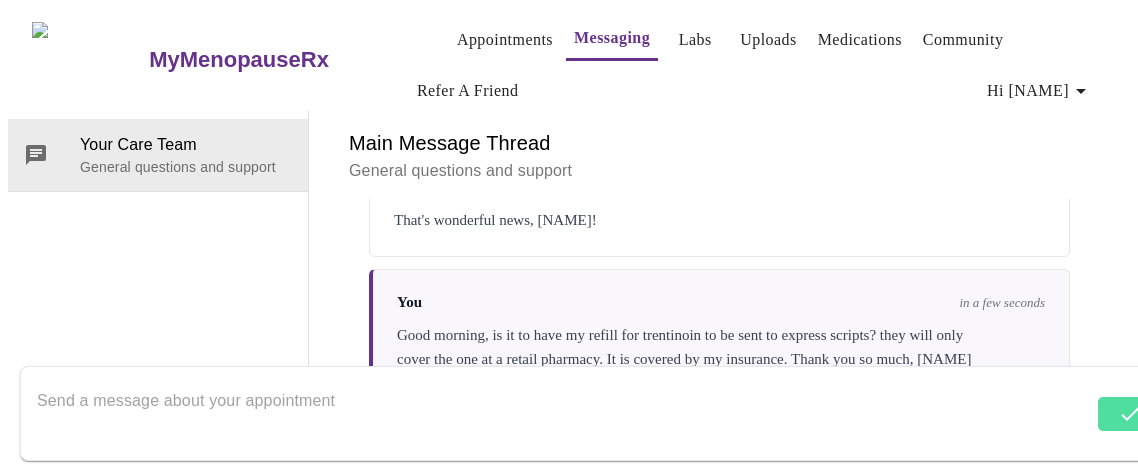 scroll, scrollTop: 2082, scrollLeft: 0, axis: vertical 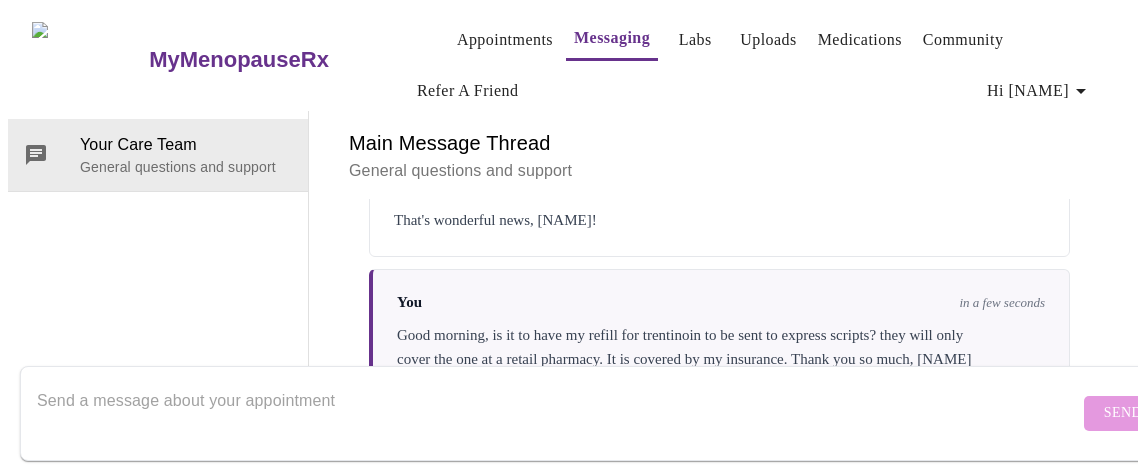 click on "Medications" at bounding box center (860, 40) 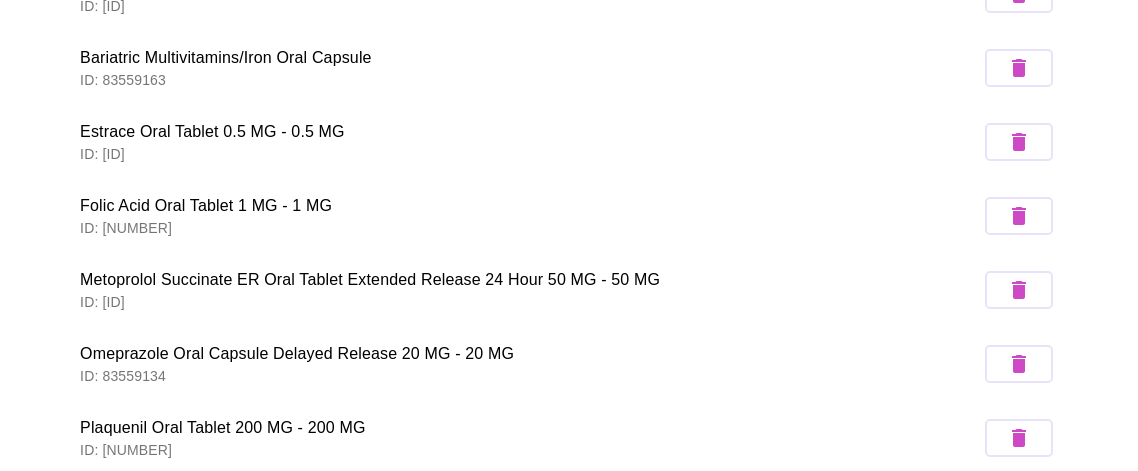 scroll, scrollTop: 646, scrollLeft: 0, axis: vertical 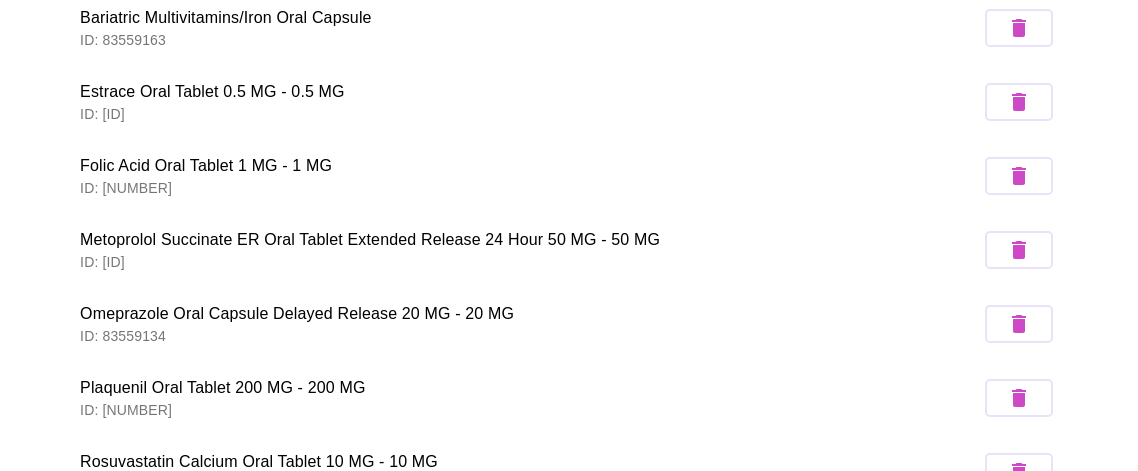 click 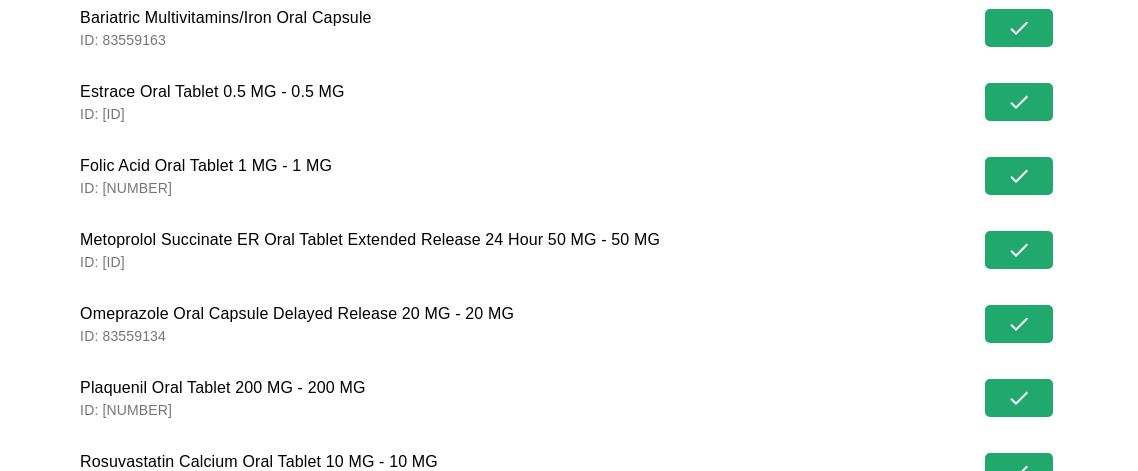 click on "Folic Acid Oral Tablet 1 MG - 1 MG ID: [NUMBER]" at bounding box center (569, 176) 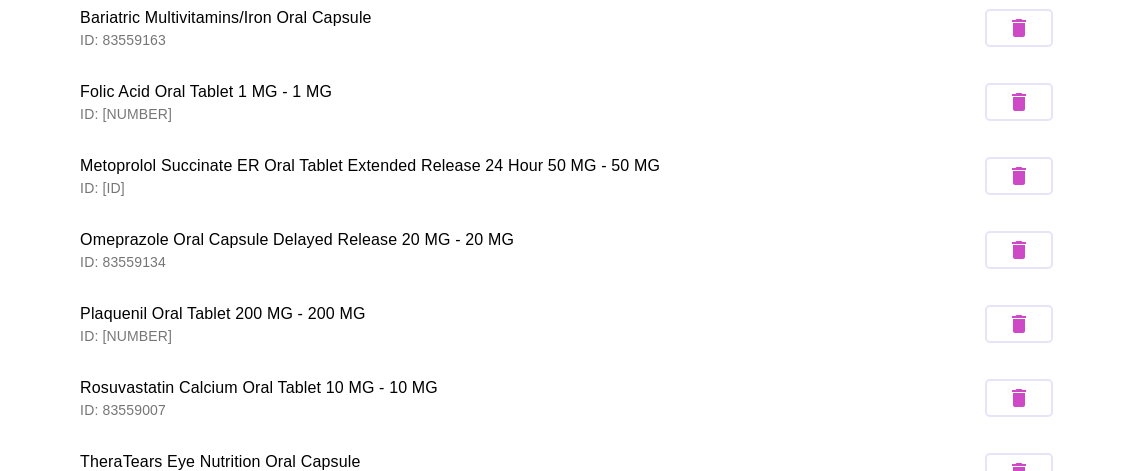 click at bounding box center [1019, 102] 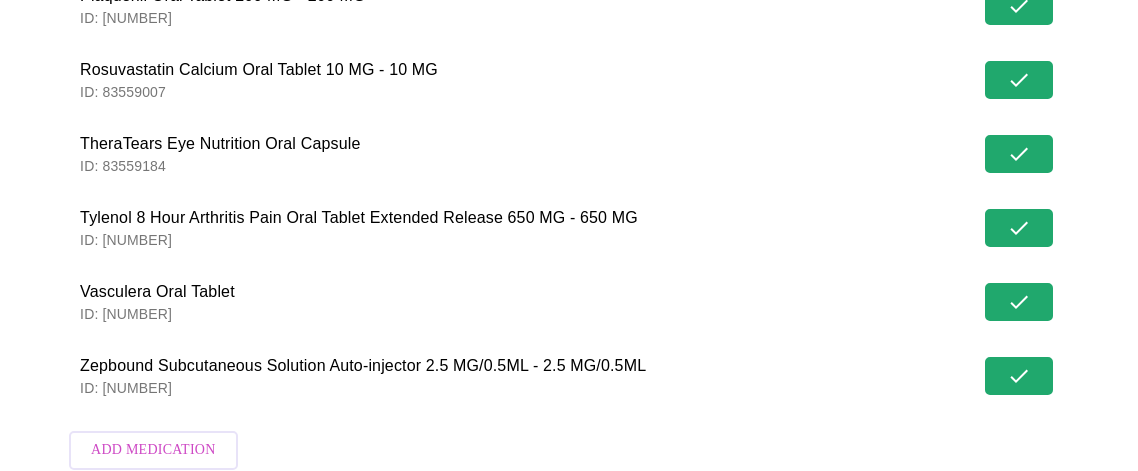 scroll, scrollTop: 966, scrollLeft: 0, axis: vertical 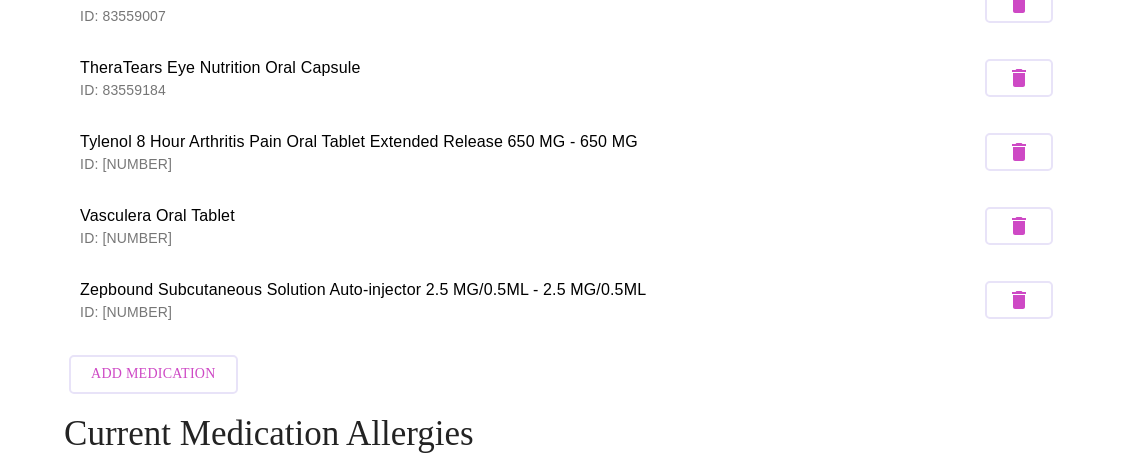 click 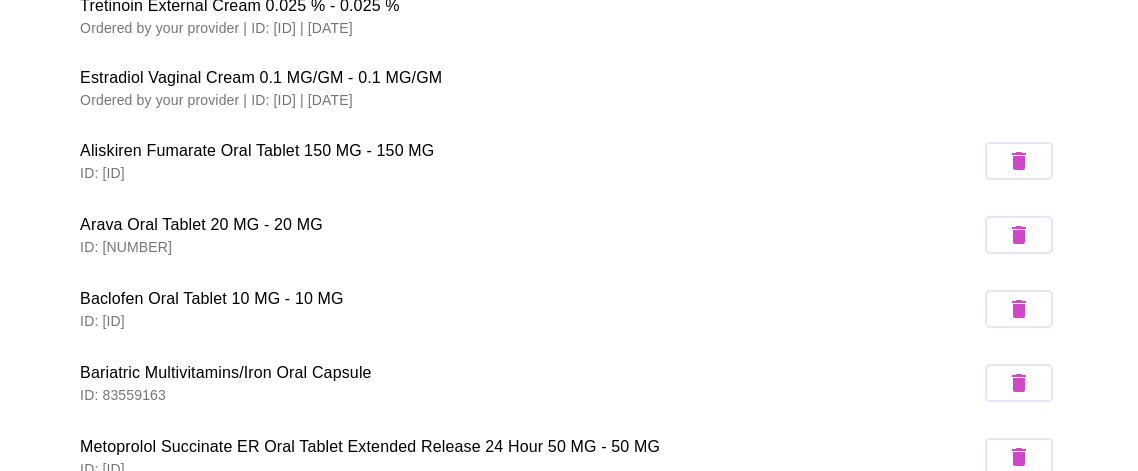 scroll, scrollTop: 286, scrollLeft: 0, axis: vertical 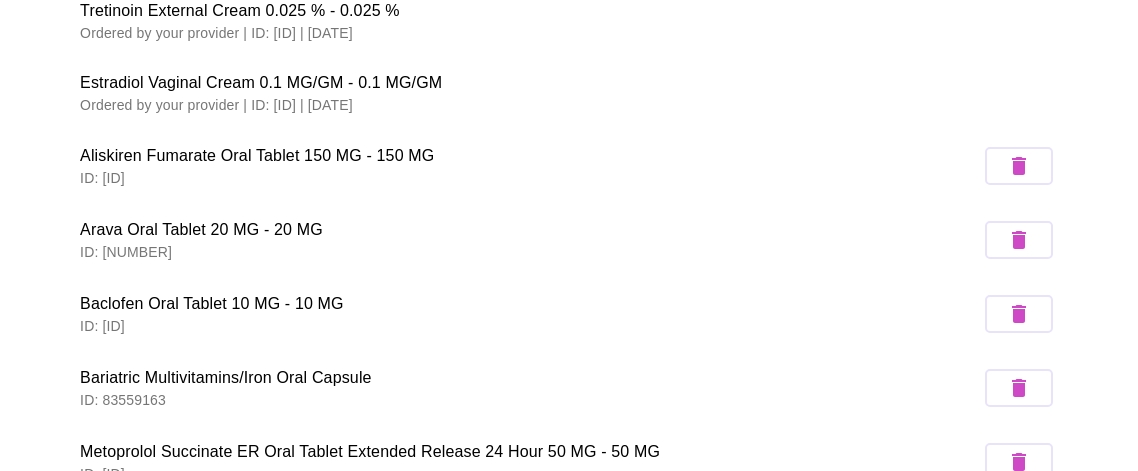 click 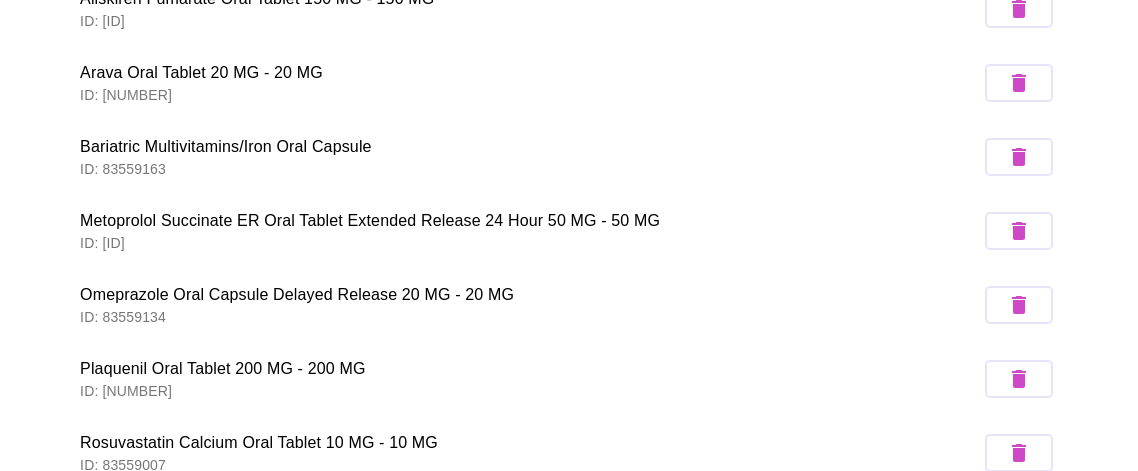 scroll, scrollTop: 446, scrollLeft: 0, axis: vertical 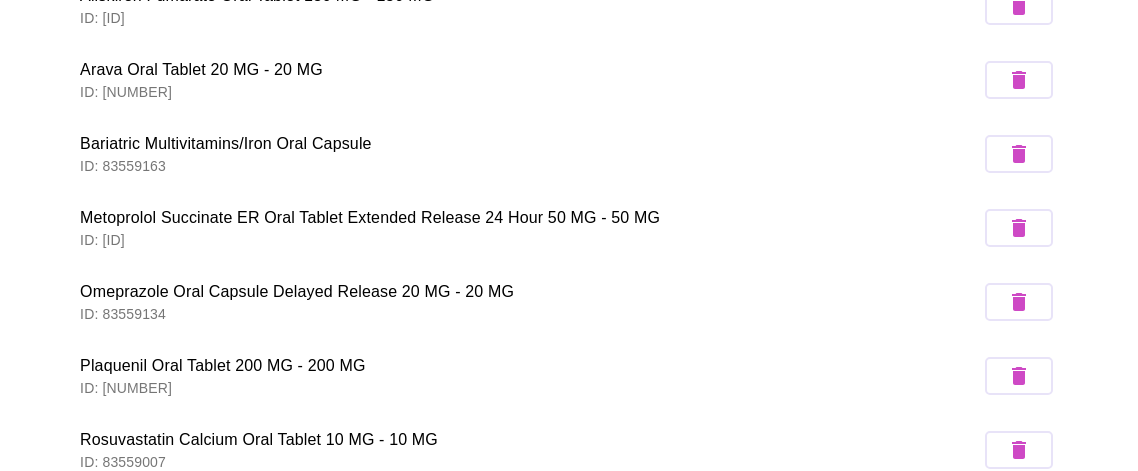 click 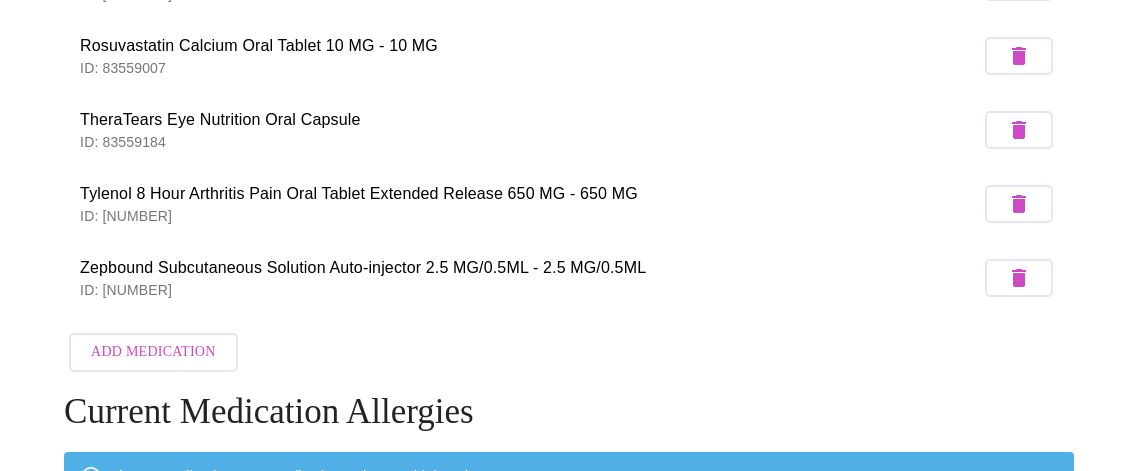 scroll, scrollTop: 806, scrollLeft: 0, axis: vertical 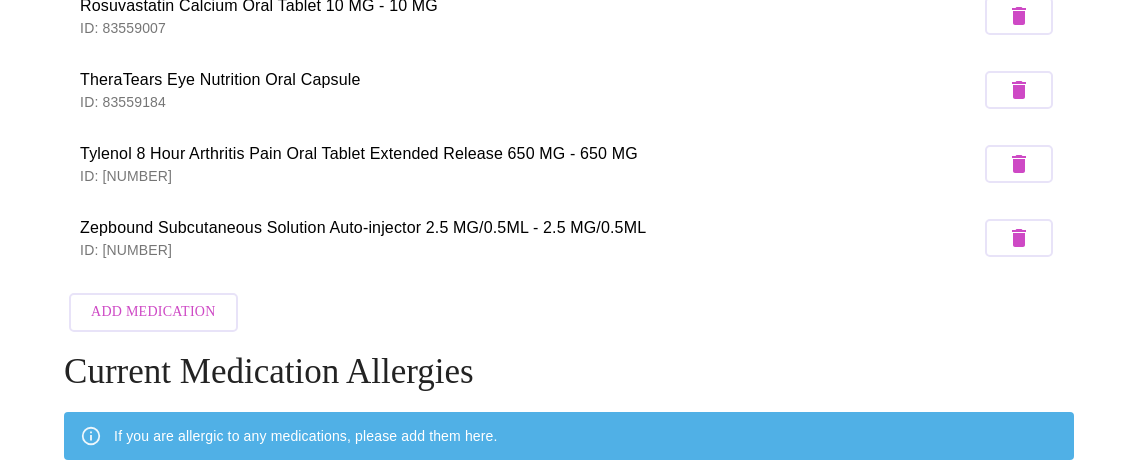 click on "Add Medication" at bounding box center [153, 312] 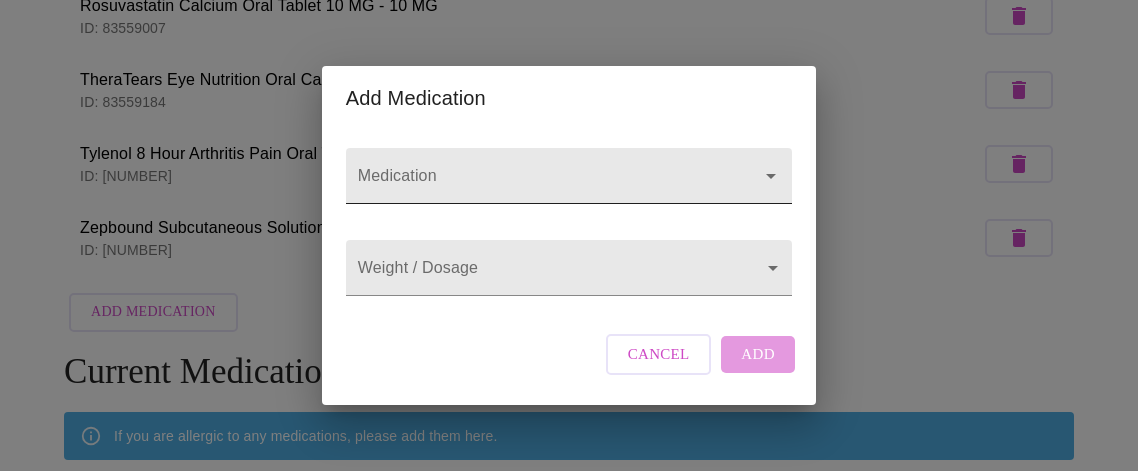 click on "Medication" at bounding box center [540, 185] 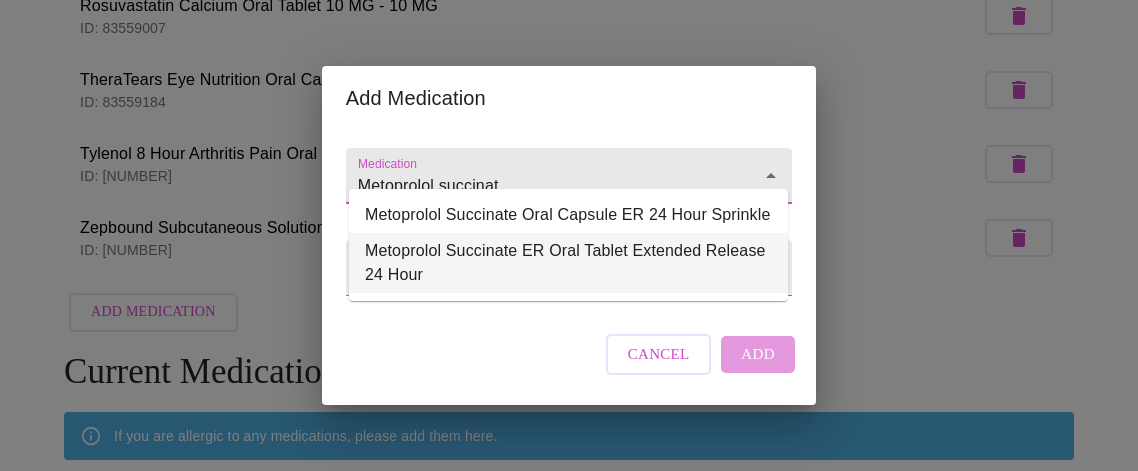 click on "Metoprolol Succinate ER Oral Tablet Extended Release 24 Hour" at bounding box center [568, 263] 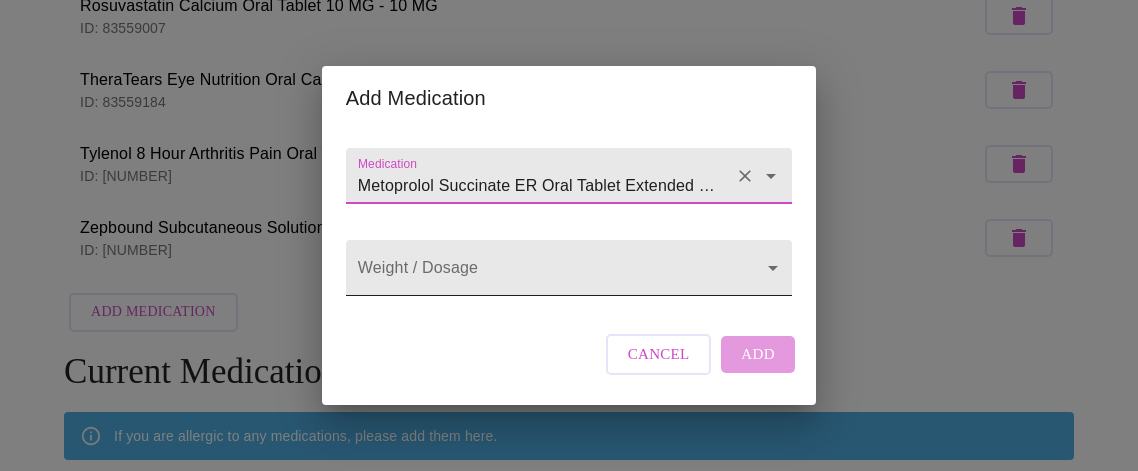 type on "Metoprolol Succinate ER Oral Tablet Extended Release 24 Hour" 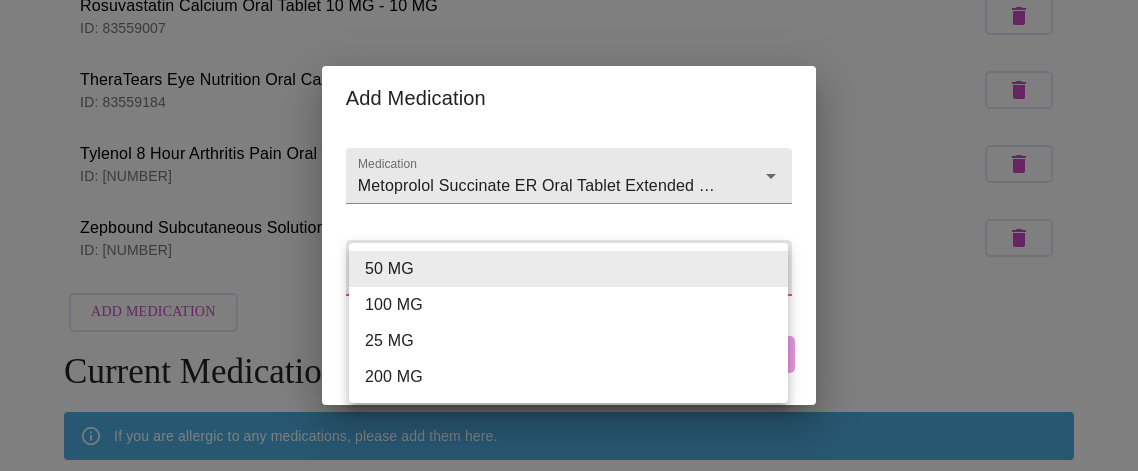 click on "25 MG" at bounding box center [568, 341] 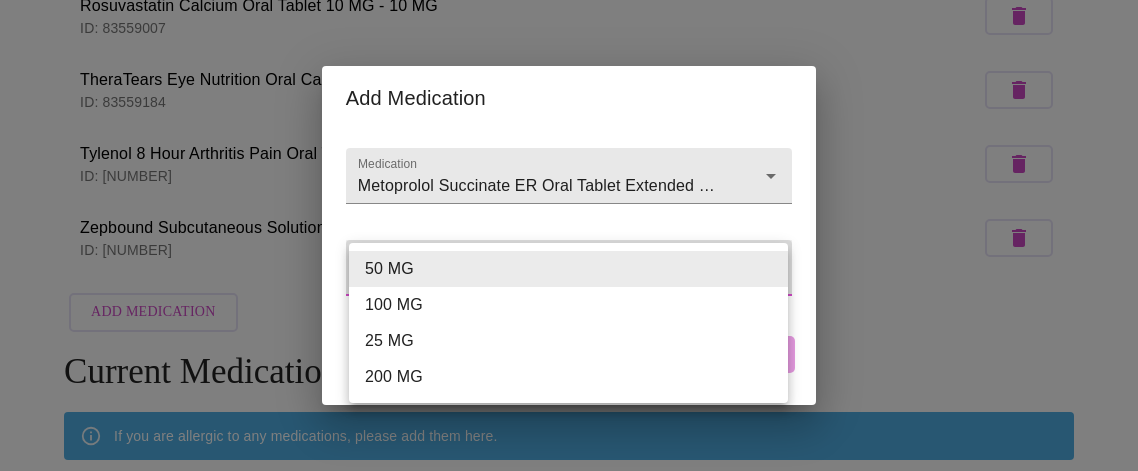 type on "25 MG" 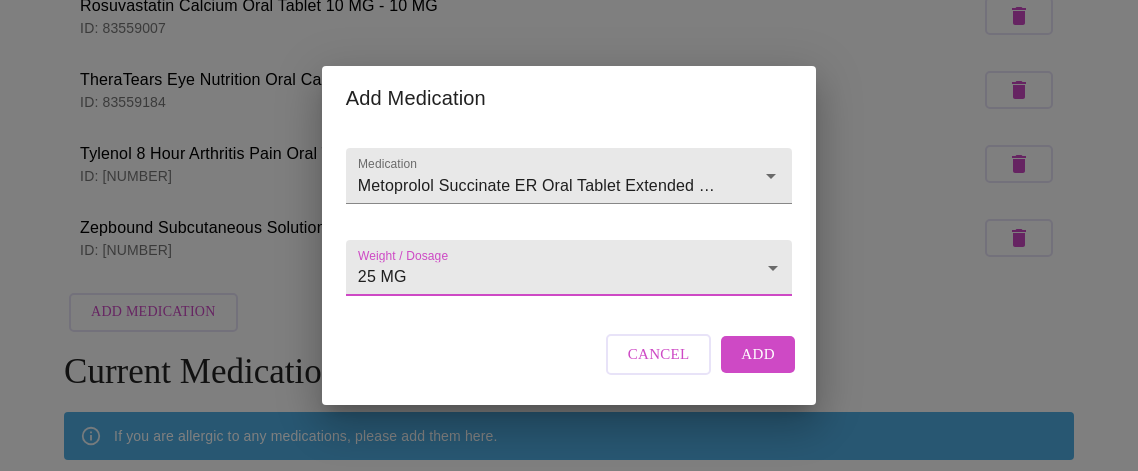 click on "Add" at bounding box center (758, 354) 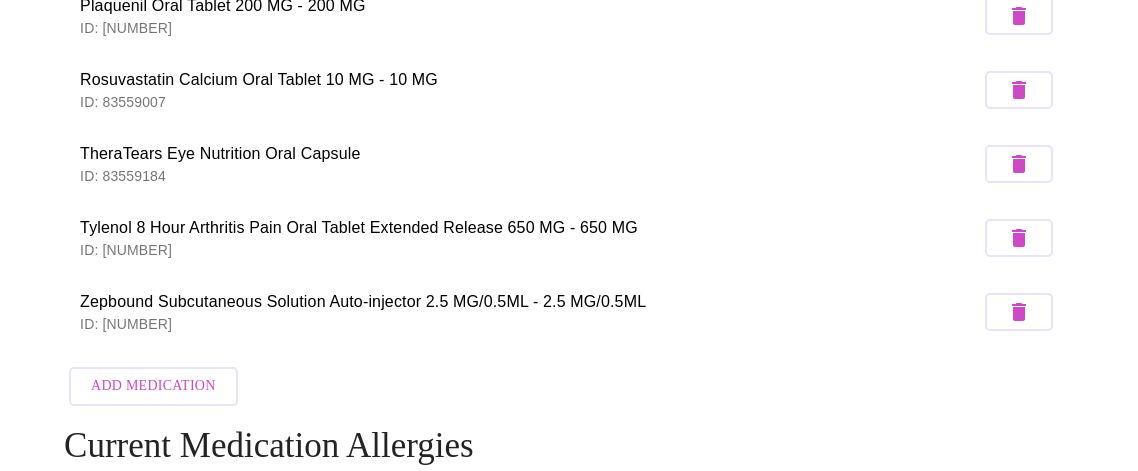 click on "Add Medication" at bounding box center (153, 386) 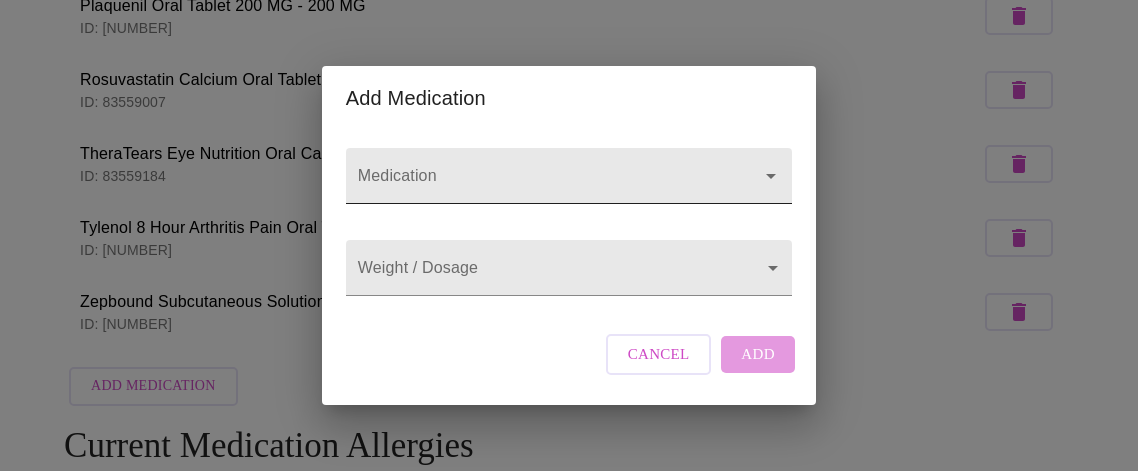 click on "Medication" at bounding box center [540, 185] 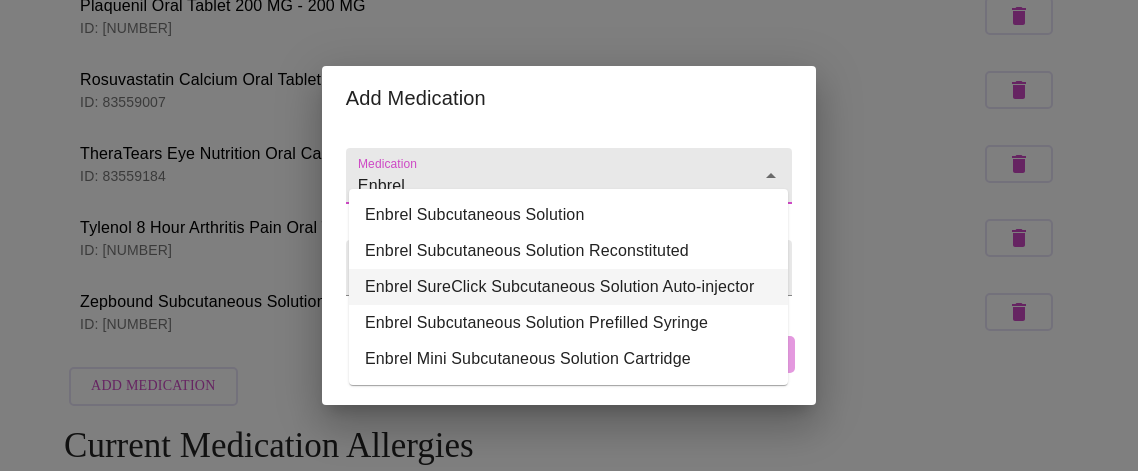 click on "Enbrel SureClick Subcutaneous Solution Auto-injector" at bounding box center (568, 287) 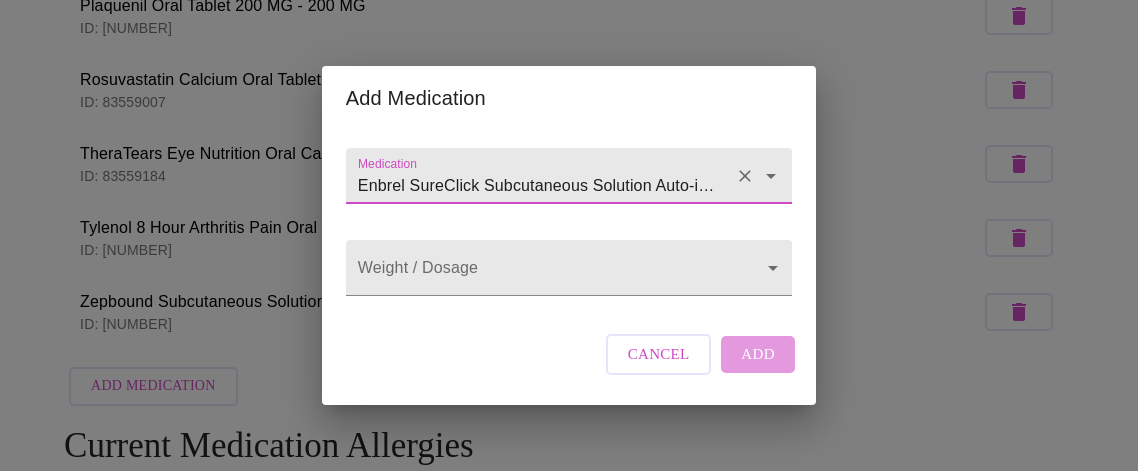 type on "Enbrel SureClick Subcutaneous Solution Auto-injector" 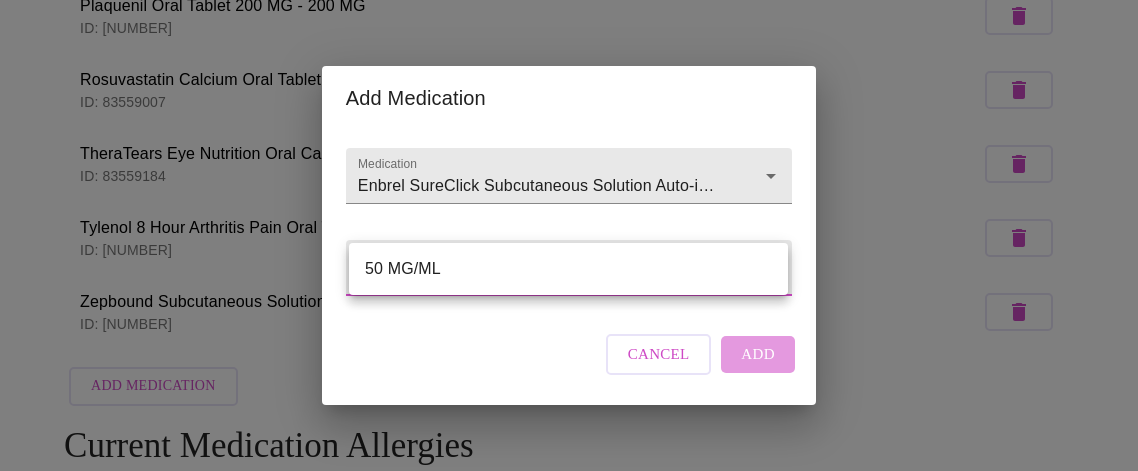 click on "50 MG/ML" at bounding box center (568, 269) 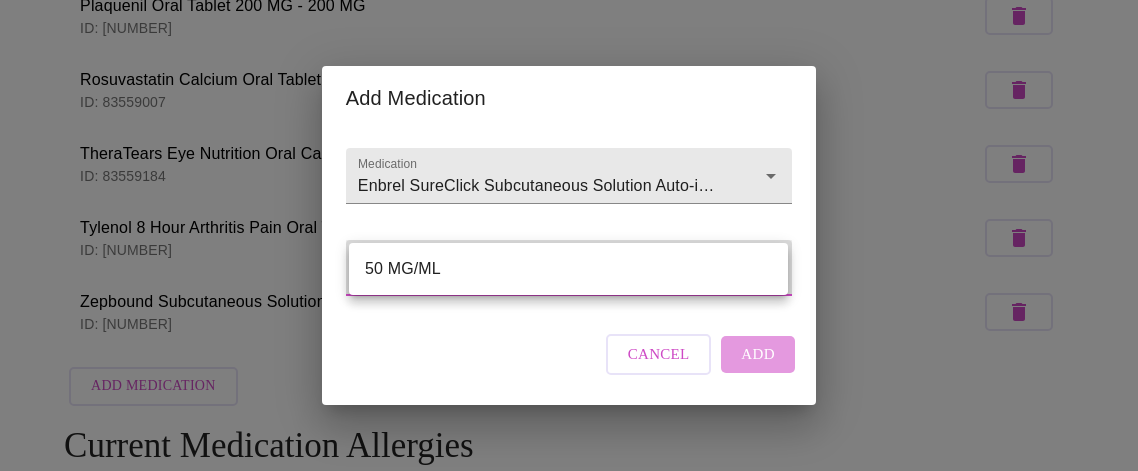 type on "50 MG/ML" 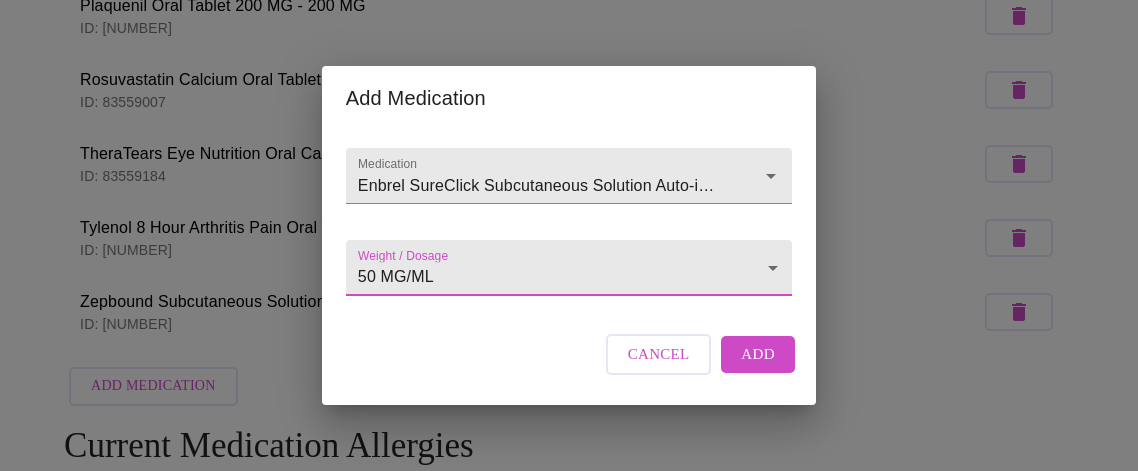 click on "Add" at bounding box center [758, 354] 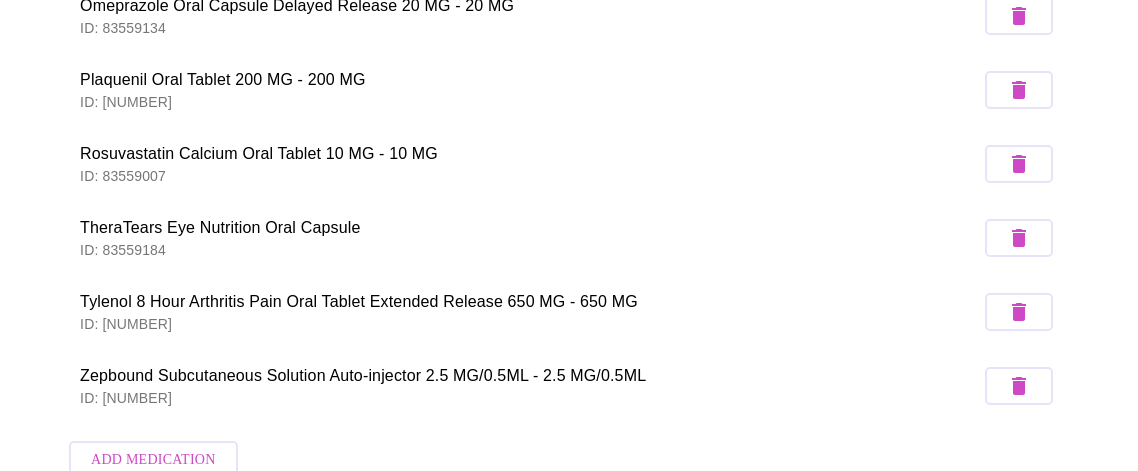 click on "Add Medication" at bounding box center [153, 460] 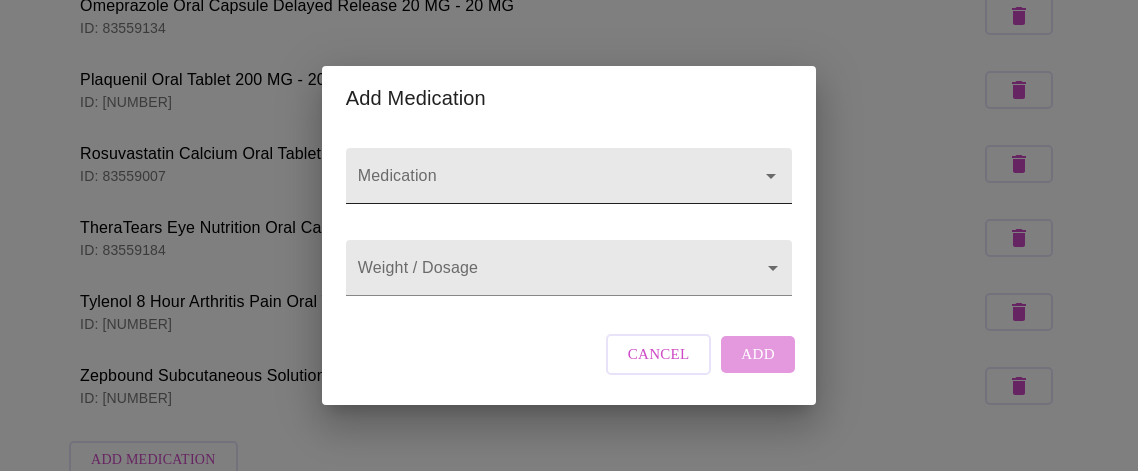 click on "Medication" at bounding box center (540, 185) 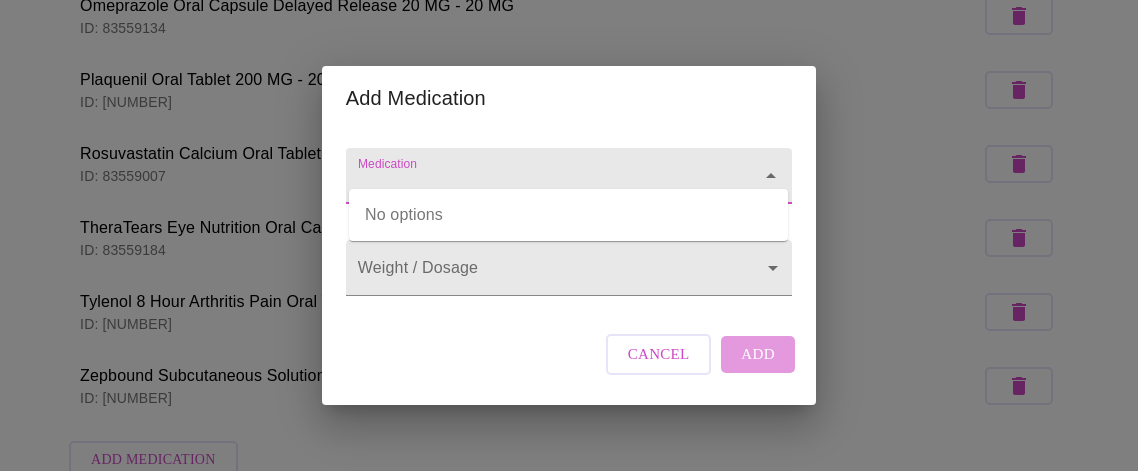 type on "S" 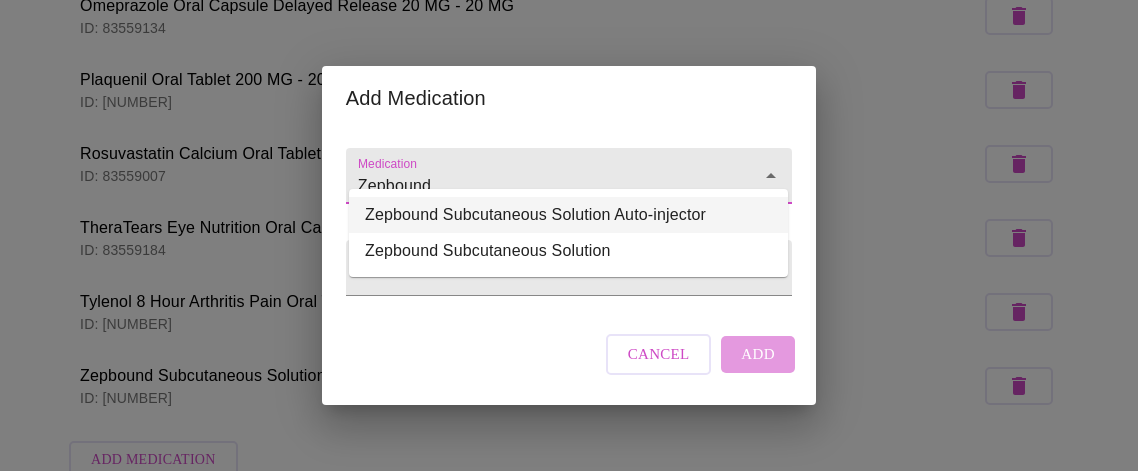 click on "Zepbound Subcutaneous Solution Auto-injector" at bounding box center [568, 215] 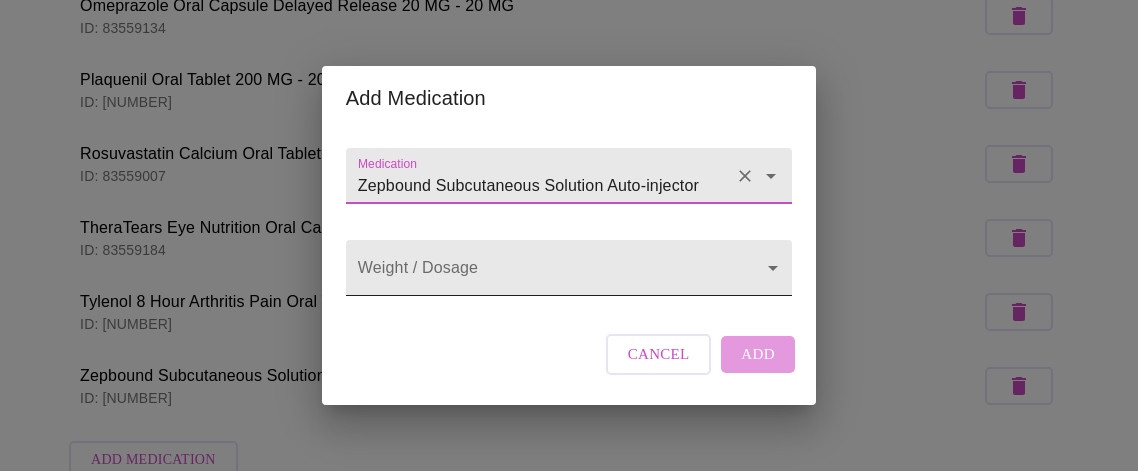 type on "Zepbound Subcutaneous Solution Auto-injector" 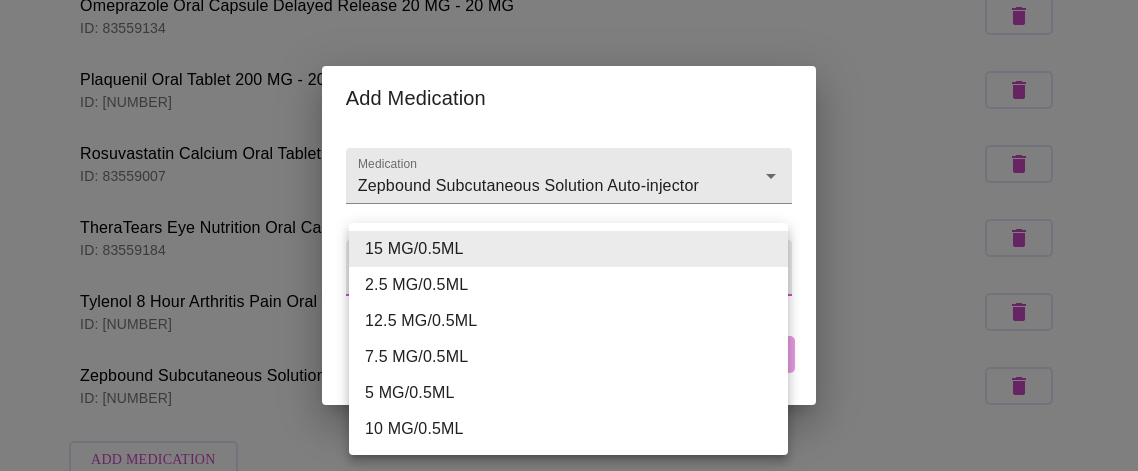 click on "10 MG/0.5ML" at bounding box center (568, 429) 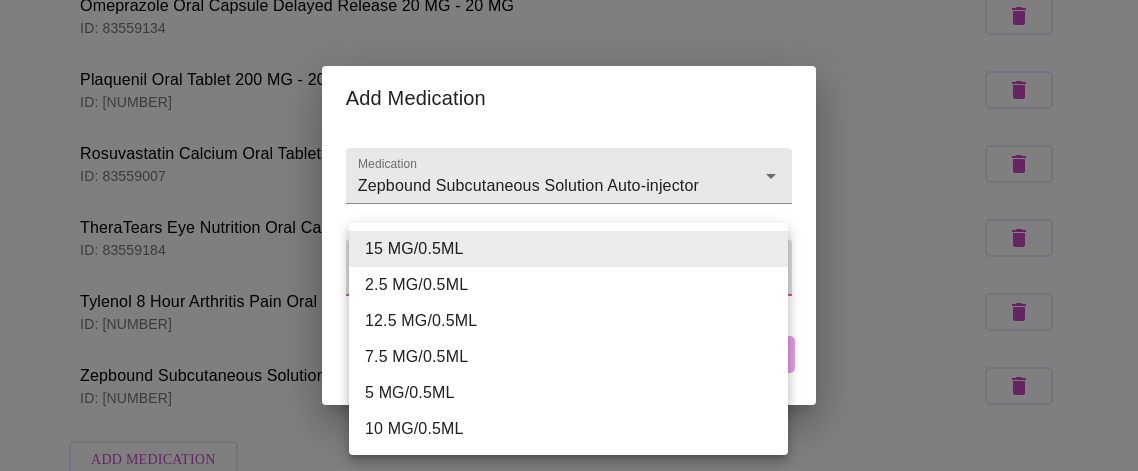 type on "10 MG/0.5ML" 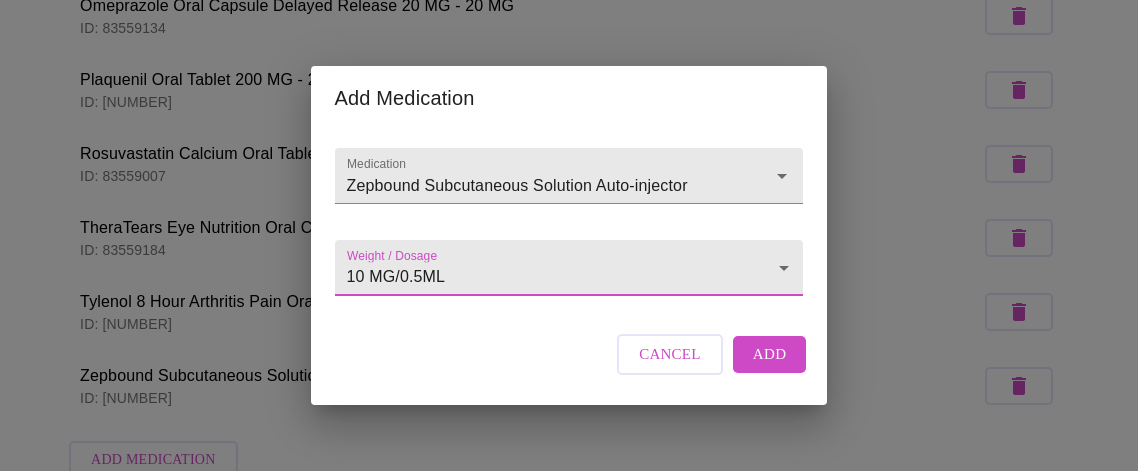 click on "Add" at bounding box center (770, 354) 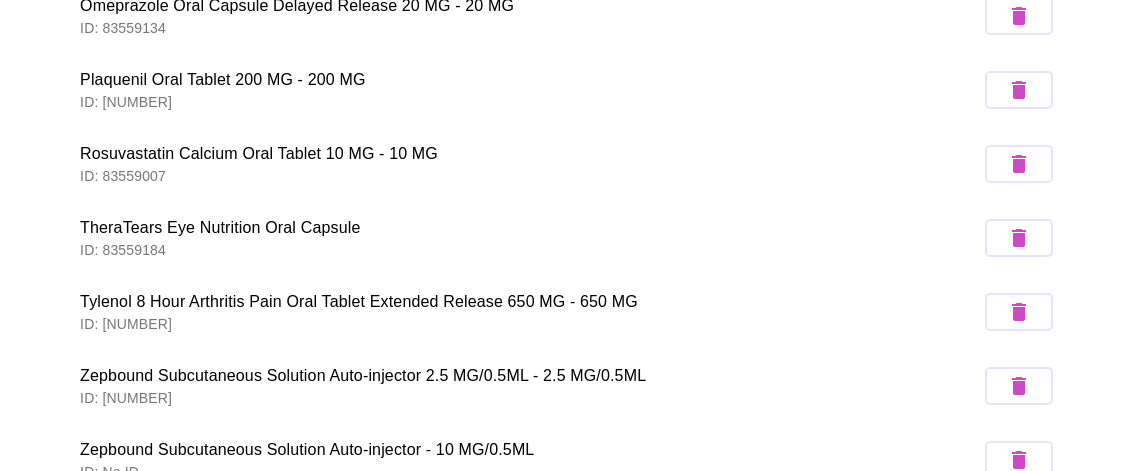 scroll, scrollTop: 1089, scrollLeft: 0, axis: vertical 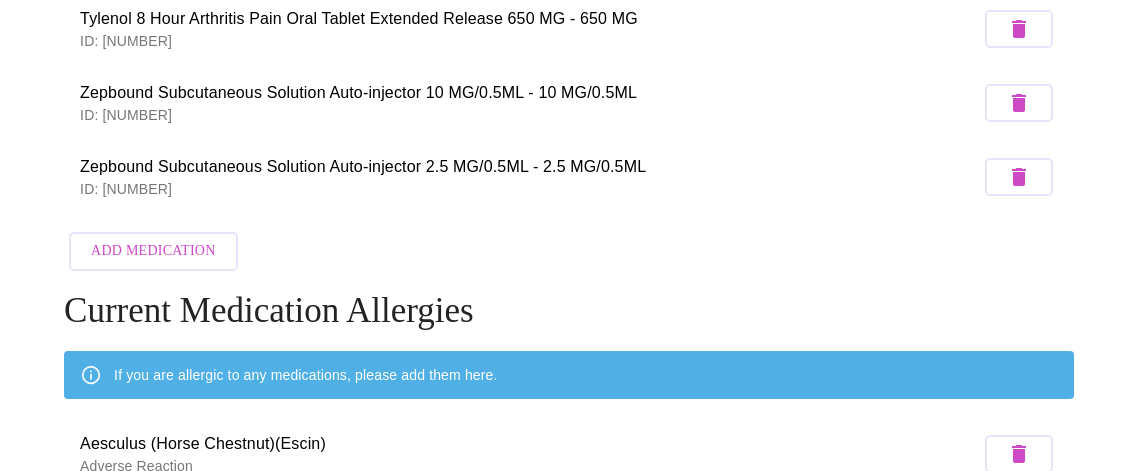type 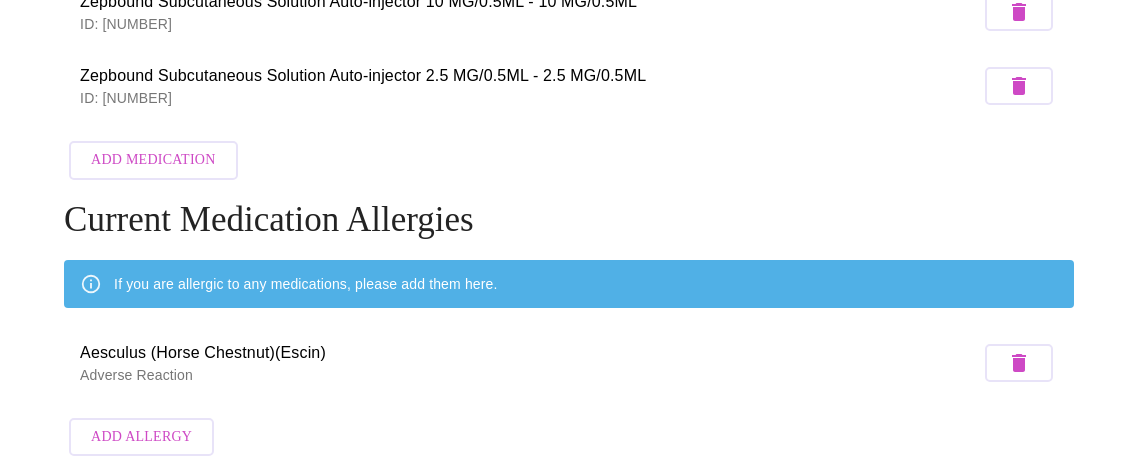 scroll, scrollTop: 1140, scrollLeft: 0, axis: vertical 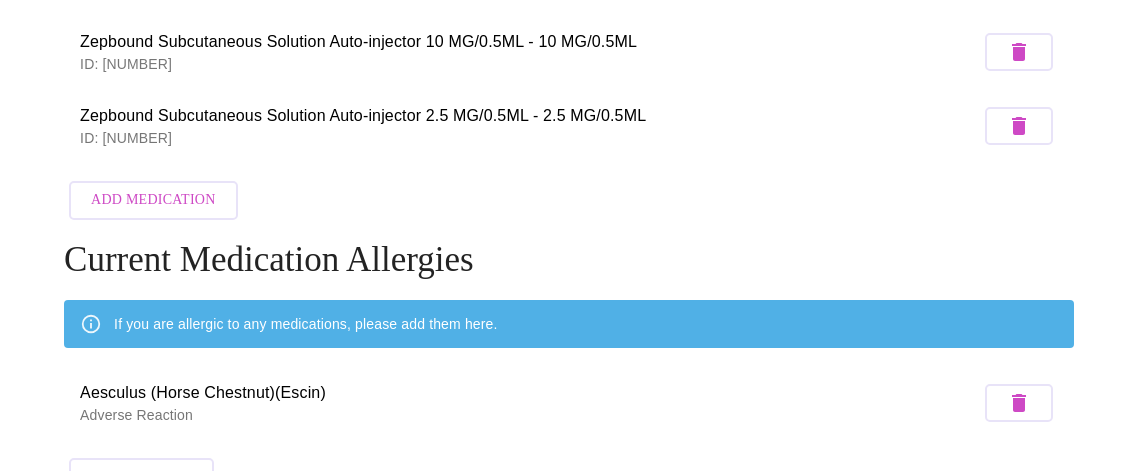 click on "Add Medication" at bounding box center (153, 200) 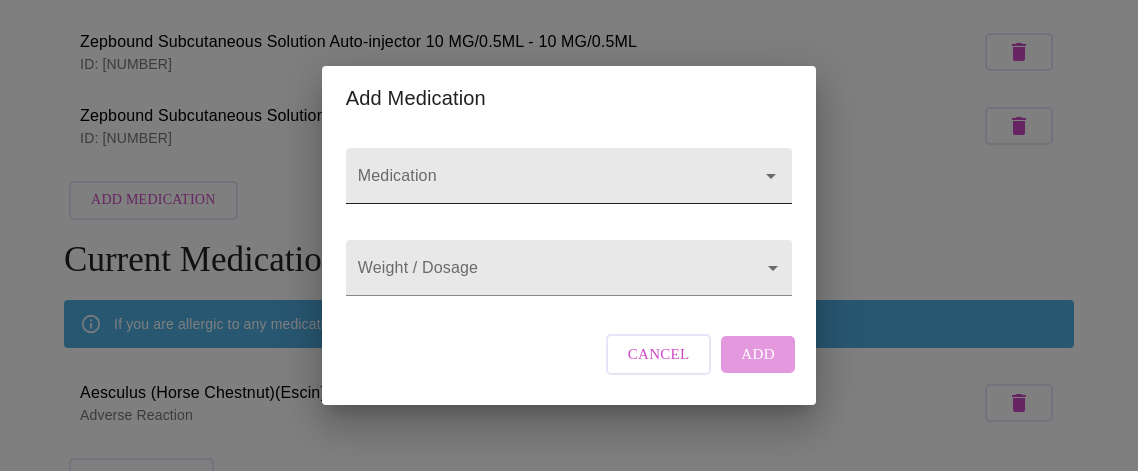 click on "Medication" at bounding box center (540, 185) 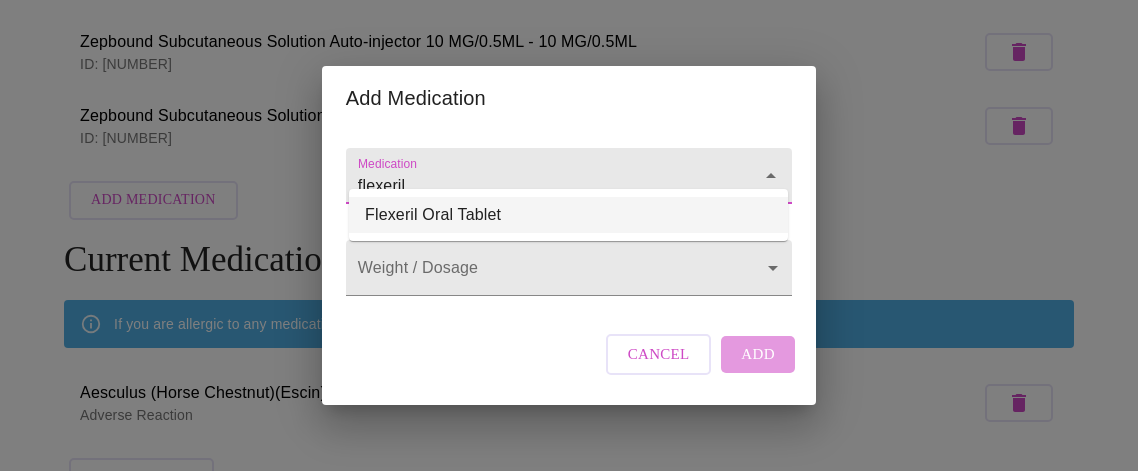 click on "Flexeril Oral Tablet" at bounding box center (568, 215) 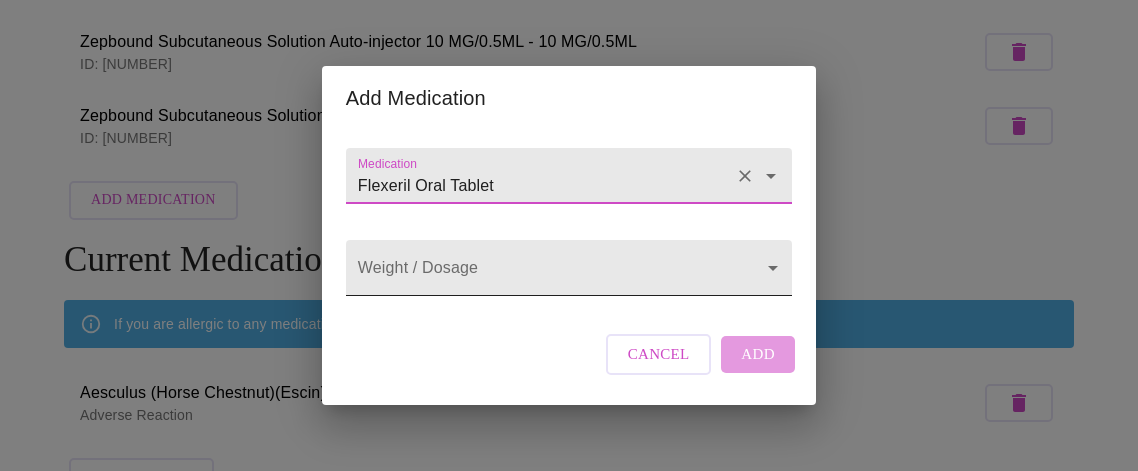 type on "Flexeril Oral Tablet" 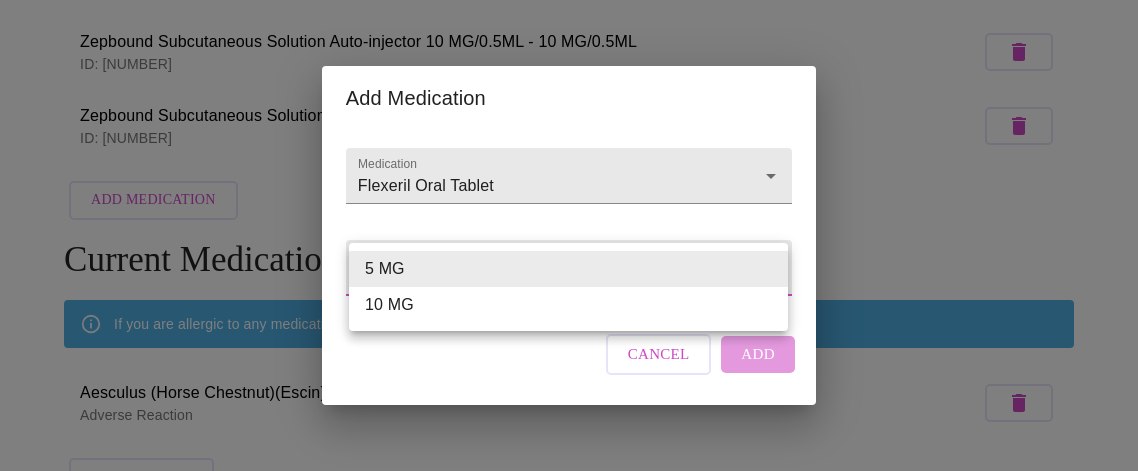 click on "10 MG" at bounding box center [568, 305] 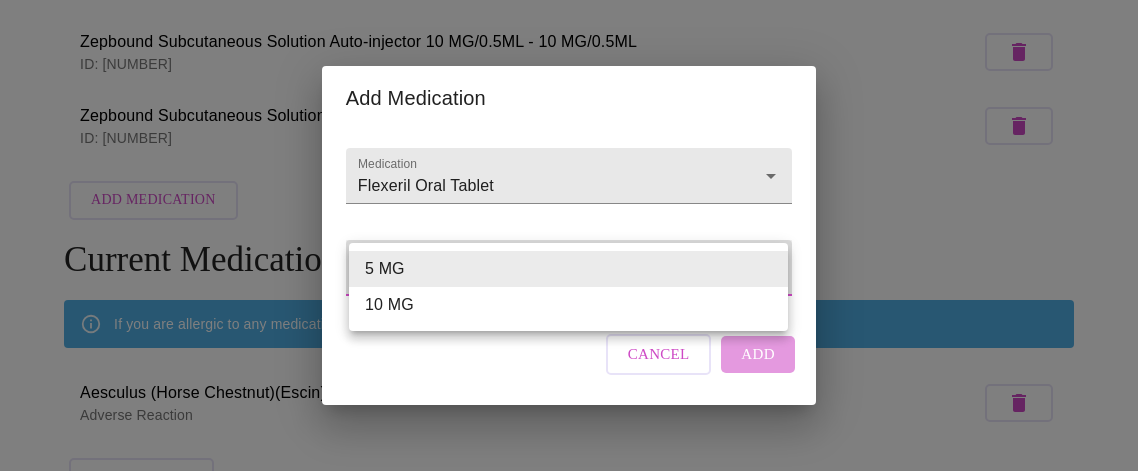 type on "10 MG" 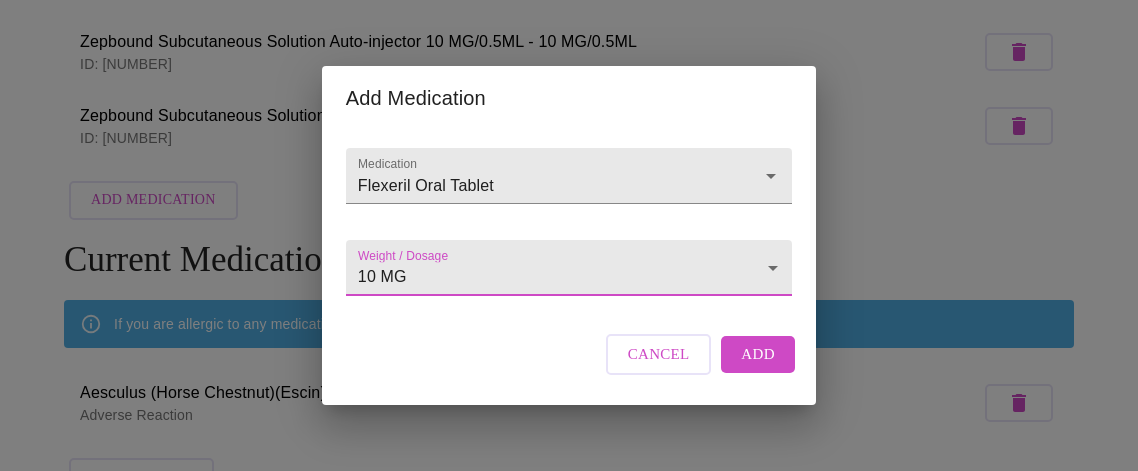 click on "Add" at bounding box center (758, 354) 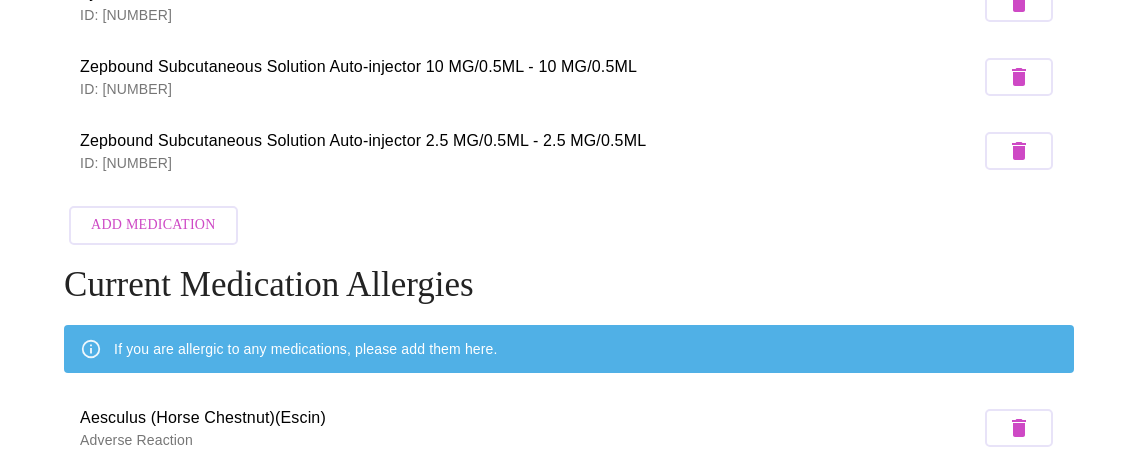 scroll, scrollTop: 1220, scrollLeft: 0, axis: vertical 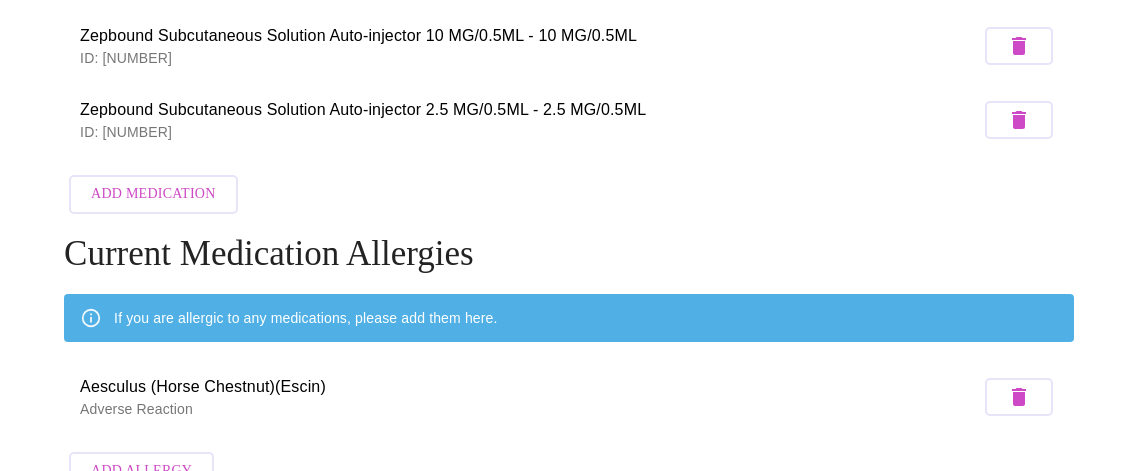 click on "Add Medication" at bounding box center (153, 194) 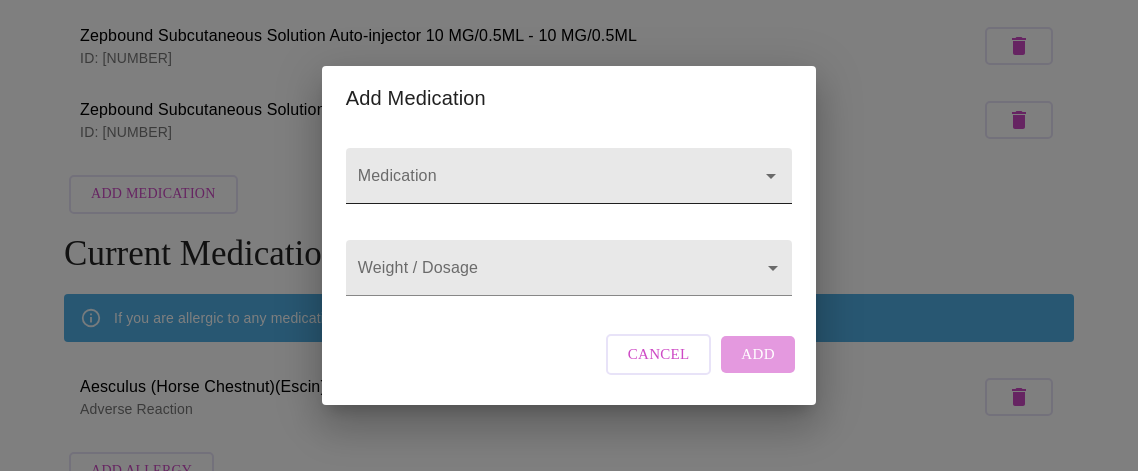 click at bounding box center [569, 176] 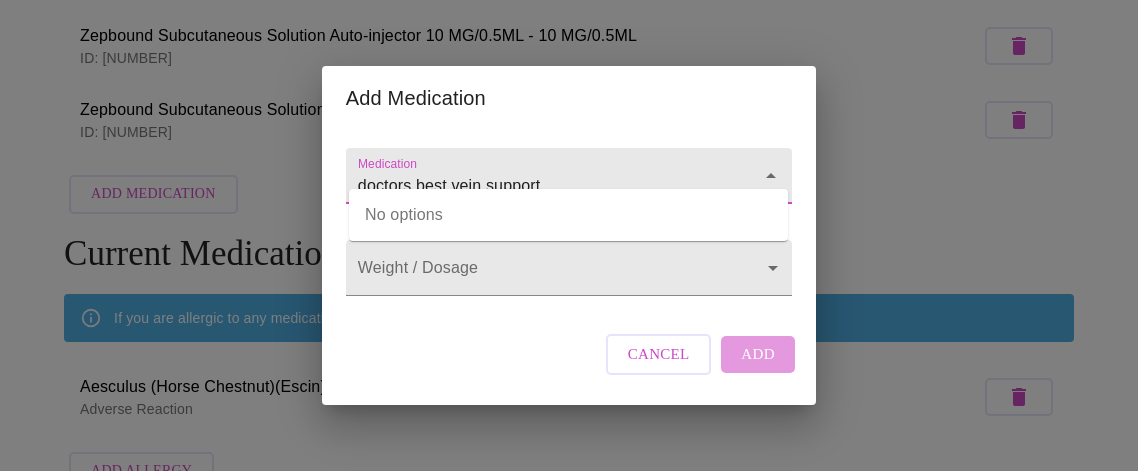click on "doctors best vein support" at bounding box center (540, 185) 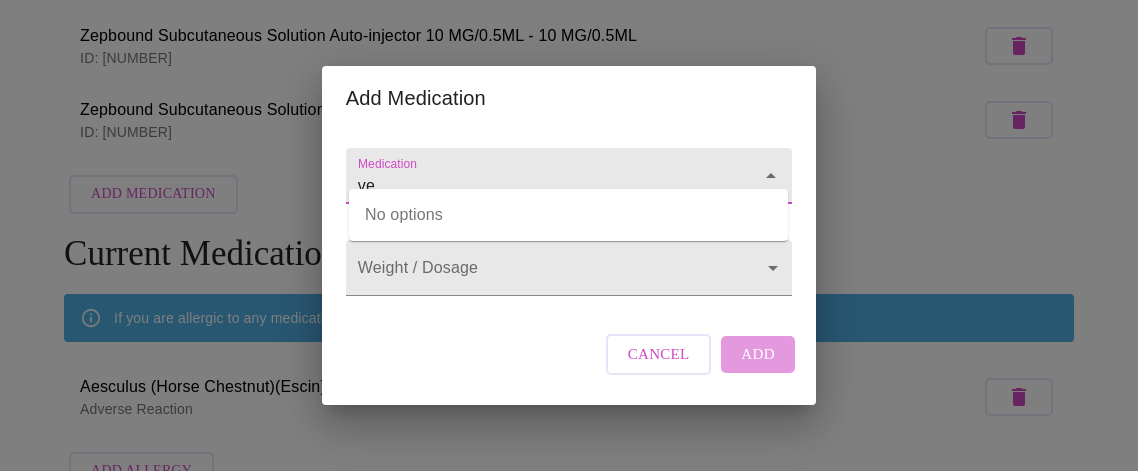 type on "v" 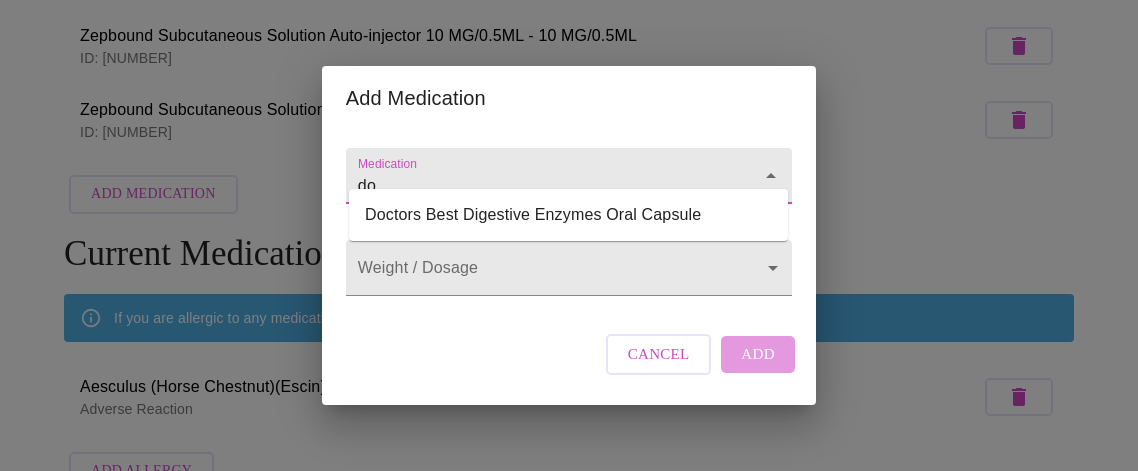 type on "d" 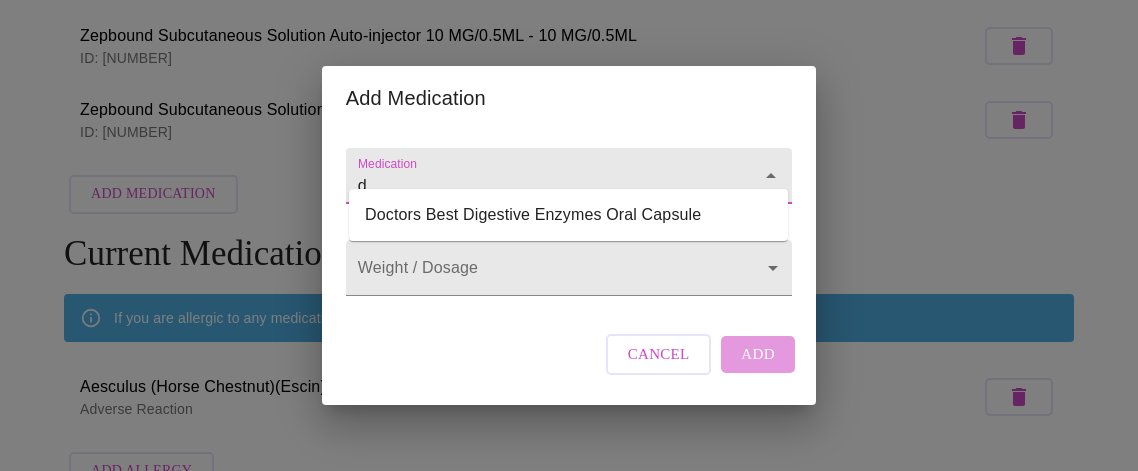 type 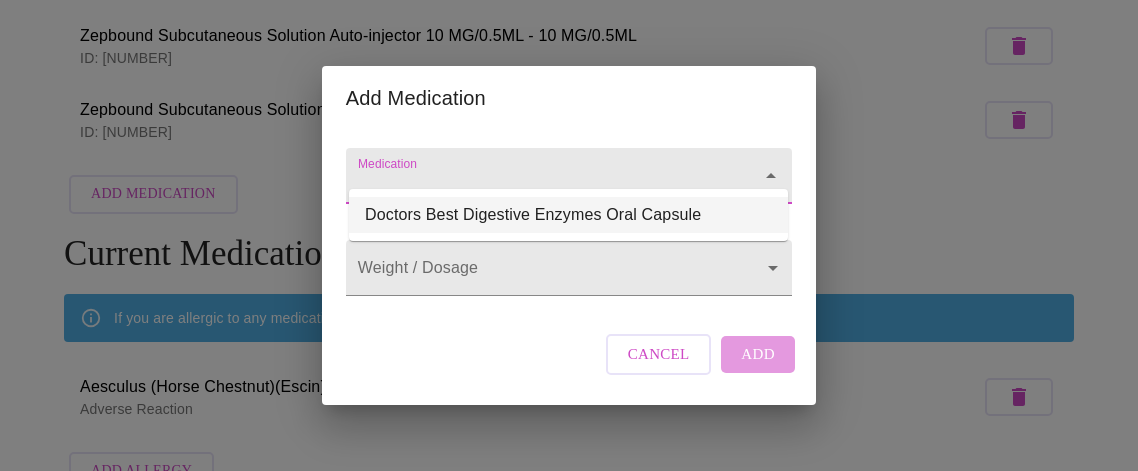 click on "Cancel" at bounding box center (659, 354) 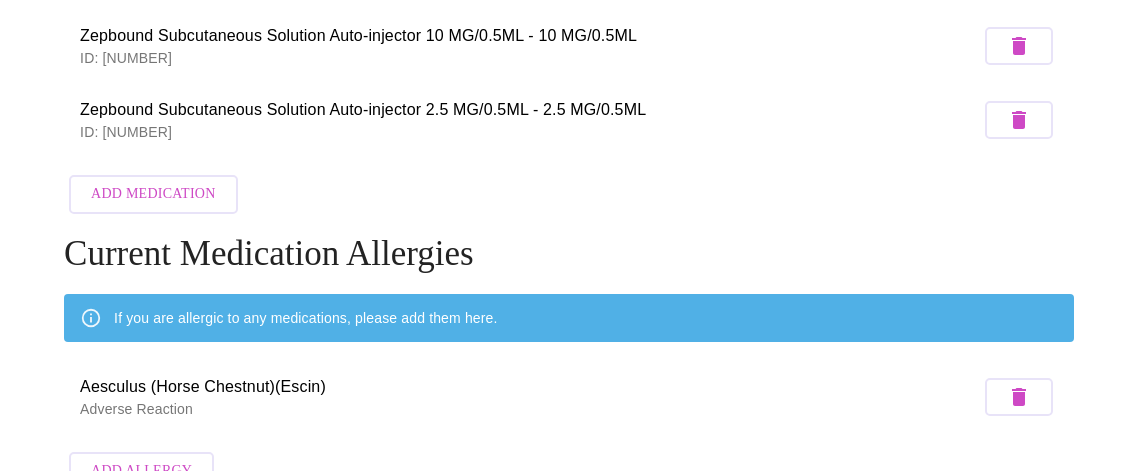 click on "Add Medication" at bounding box center (153, 194) 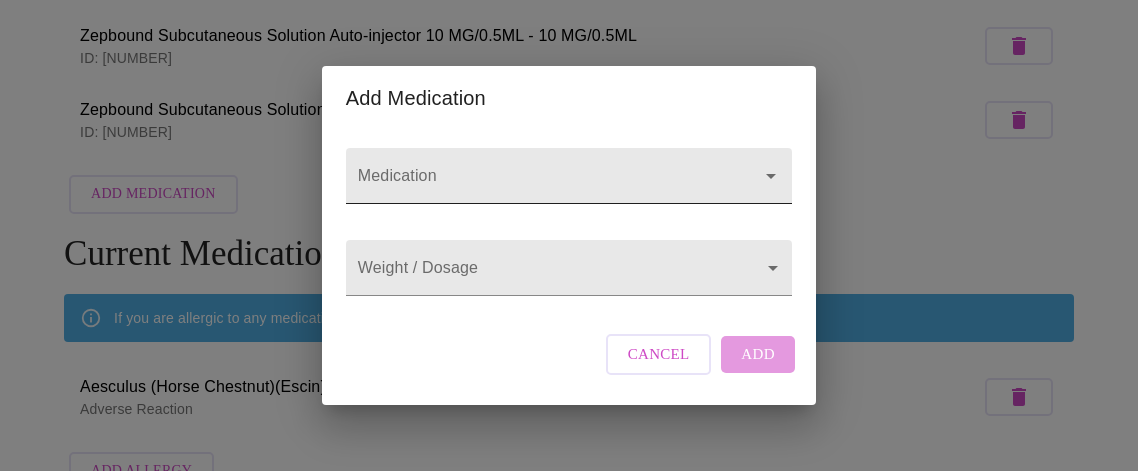 click on "Medication" at bounding box center (540, 185) 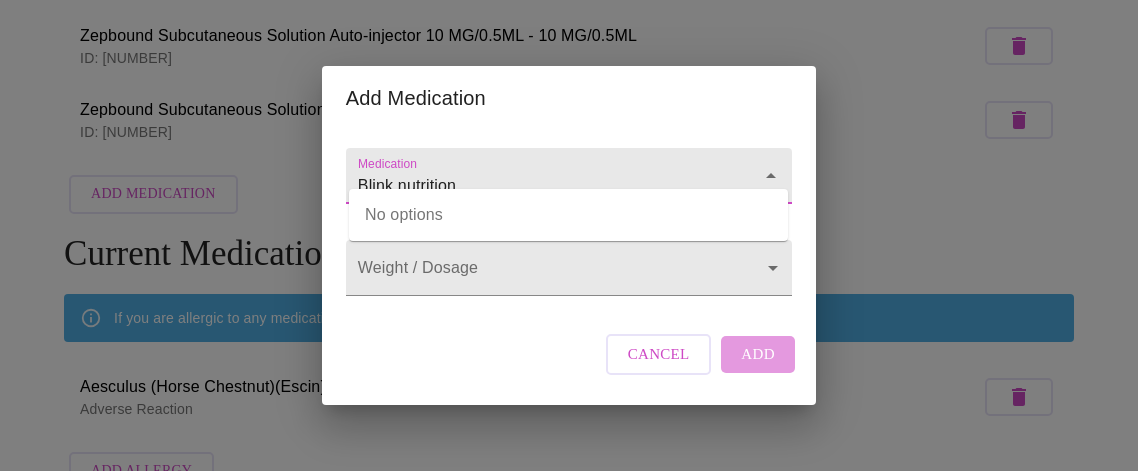 type on "Blink nutrition" 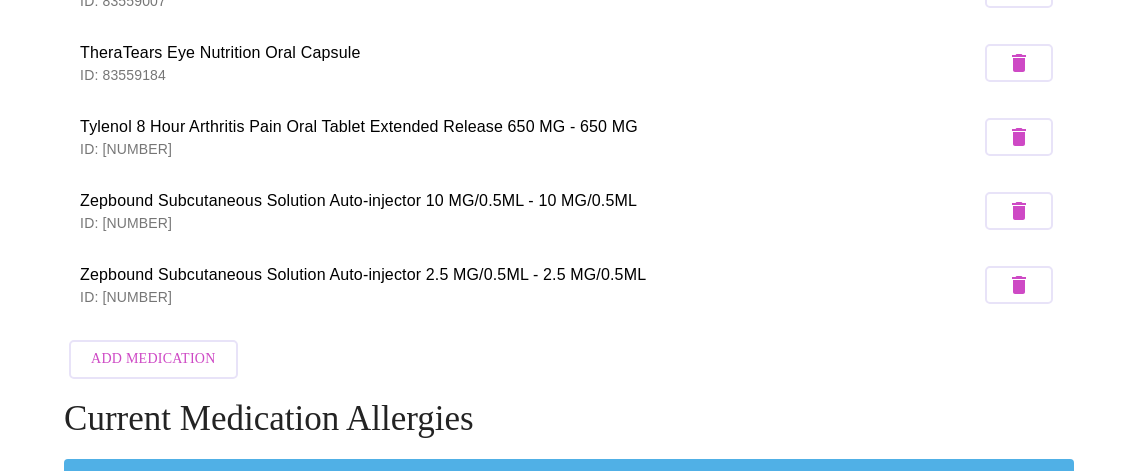 scroll, scrollTop: 1053, scrollLeft: 0, axis: vertical 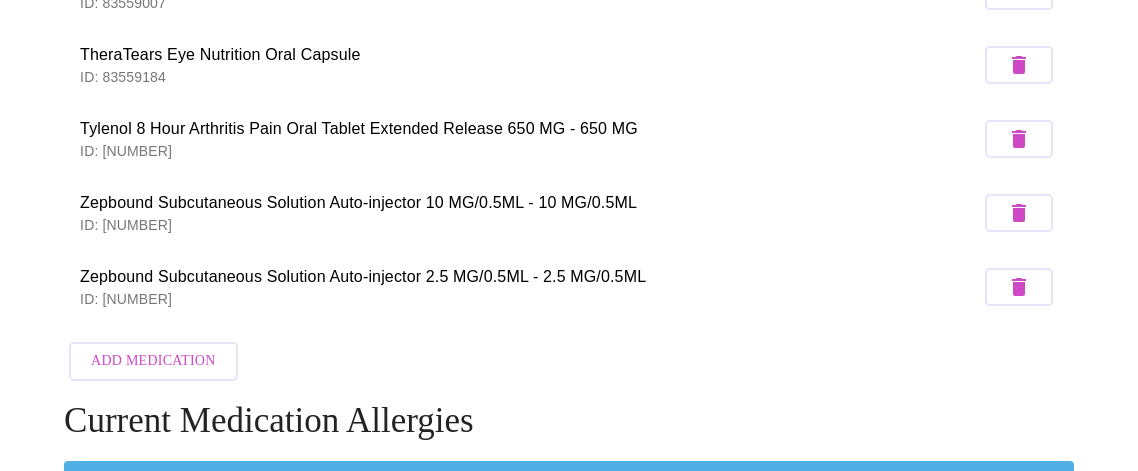 click 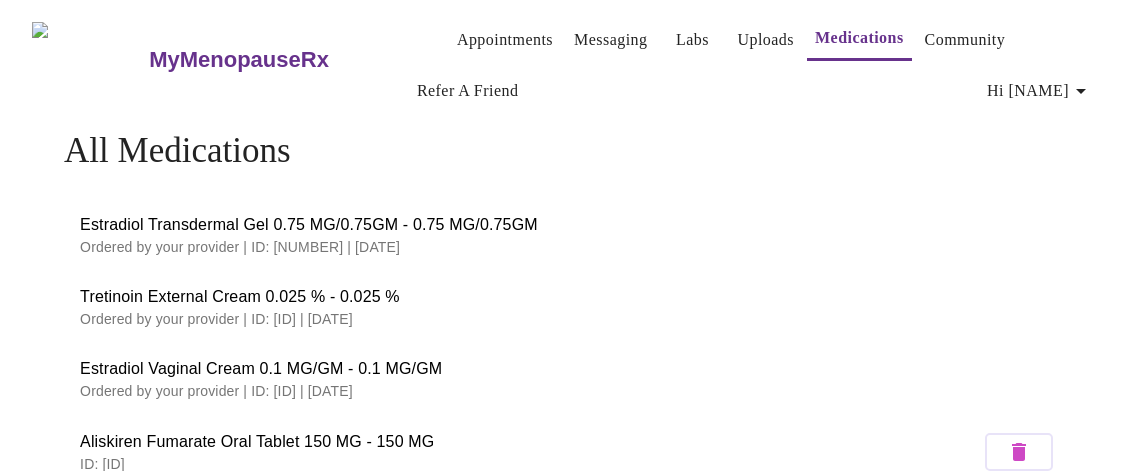 scroll, scrollTop: 0, scrollLeft: 0, axis: both 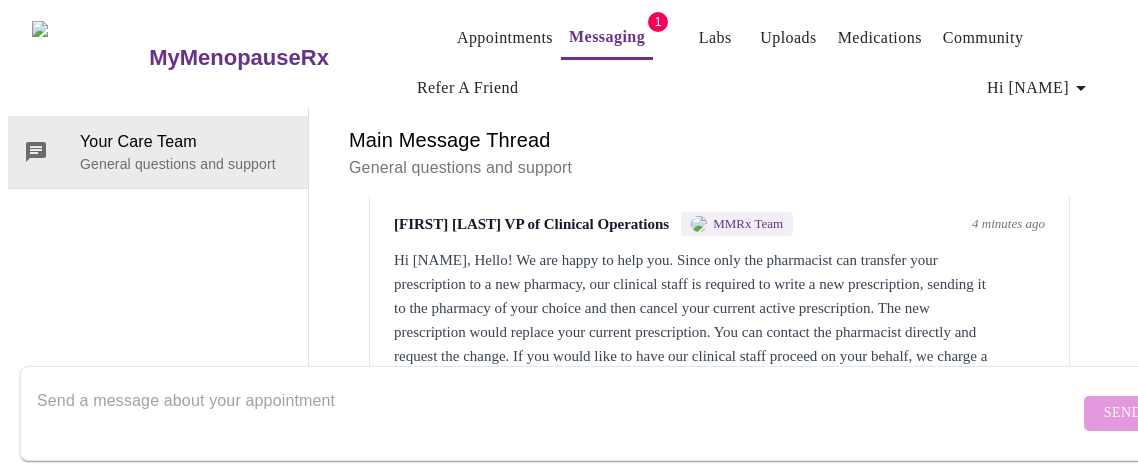 click at bounding box center (558, 413) 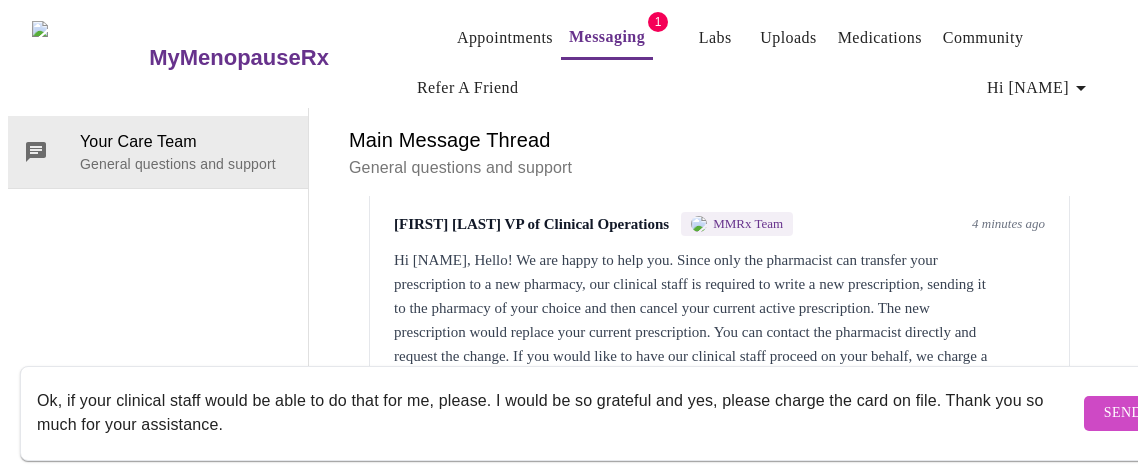 type on "Ok, if your clinical staff would be able to do that for me, please. I would be so grateful and yes, please charge the card on file. Thank you so much for your assistance." 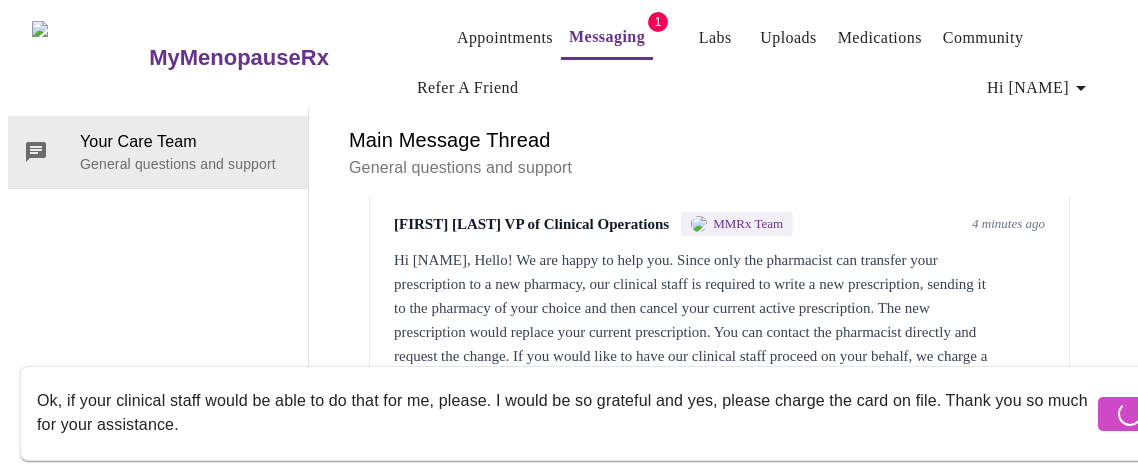 type 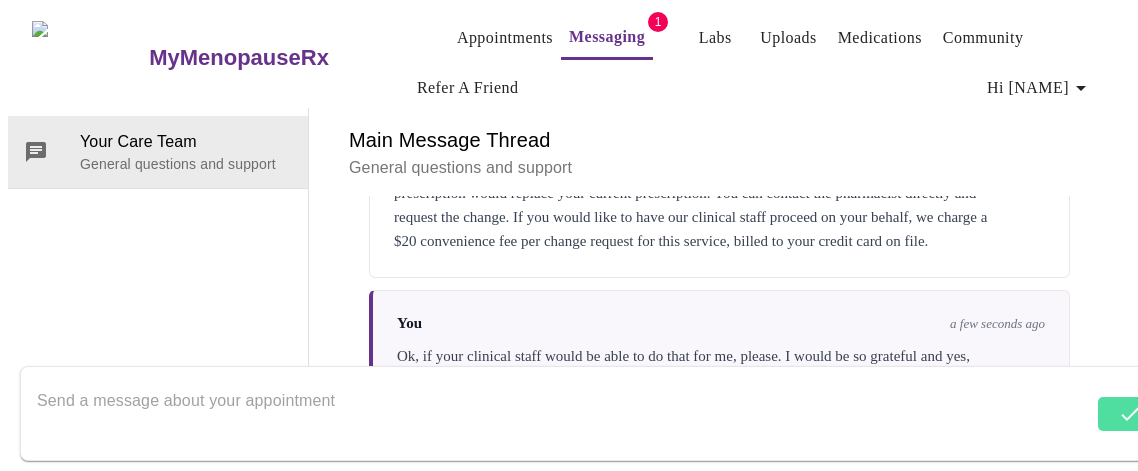scroll, scrollTop: 2495, scrollLeft: 0, axis: vertical 